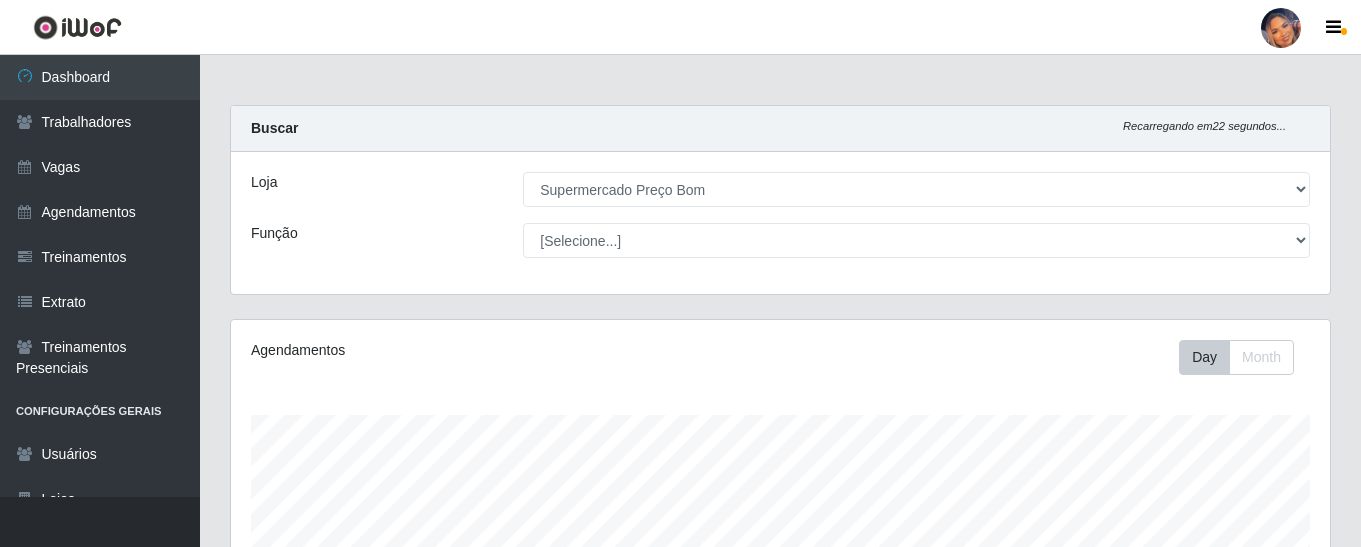 select on "169" 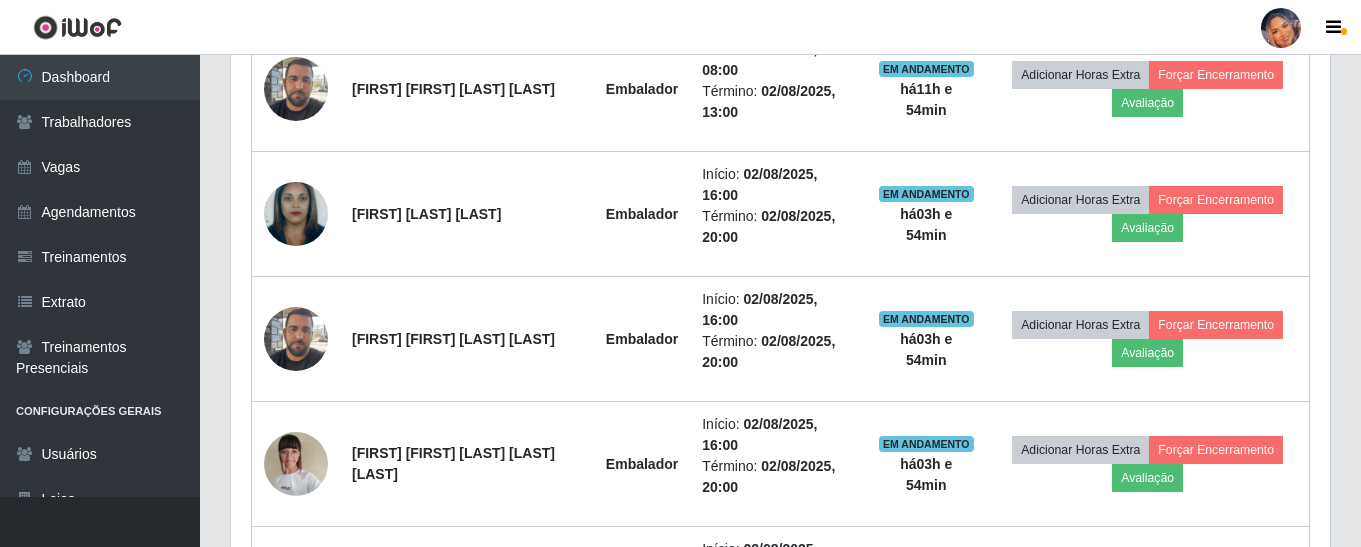 scroll, scrollTop: 999585, scrollLeft: 998901, axis: both 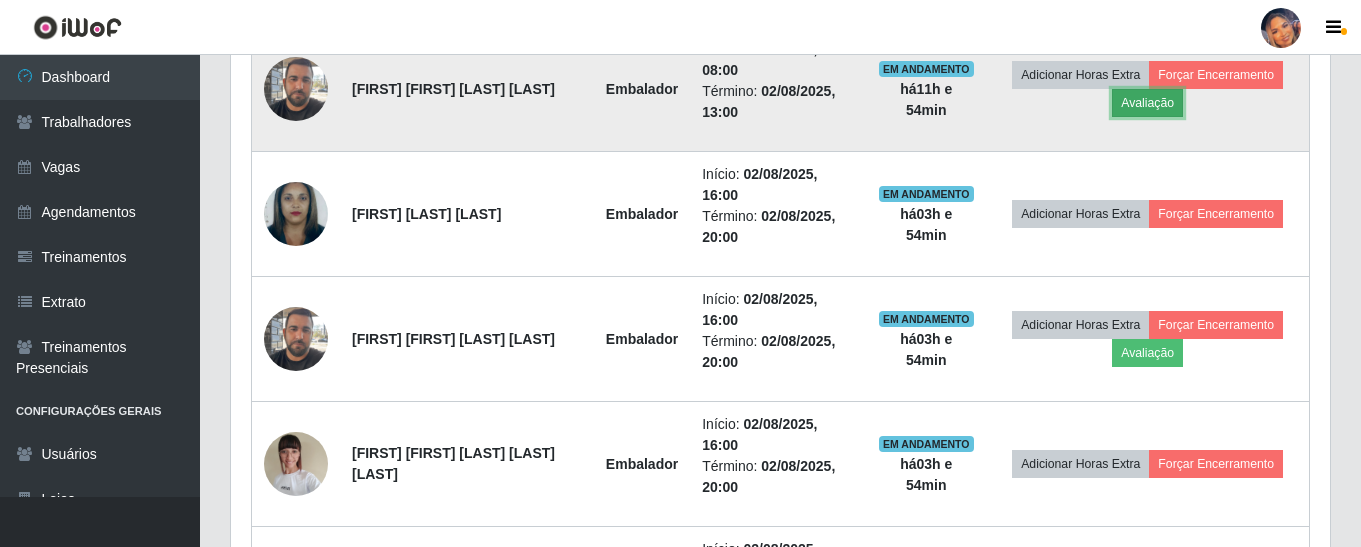 click on "Avaliação" at bounding box center (1147, 103) 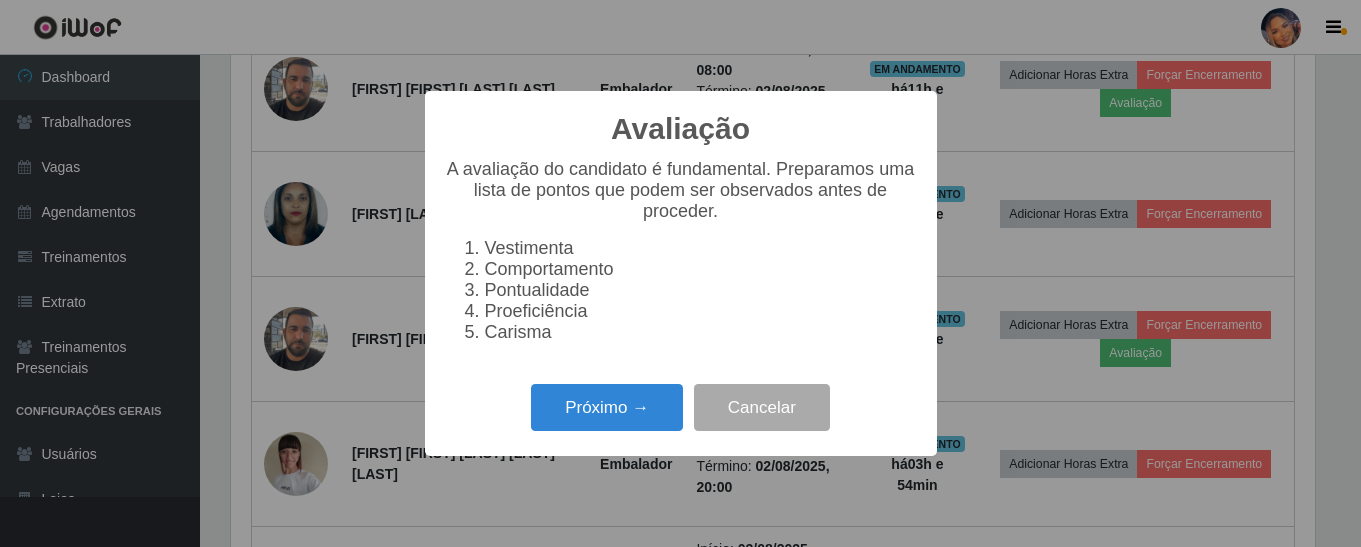 scroll, scrollTop: 999585, scrollLeft: 998911, axis: both 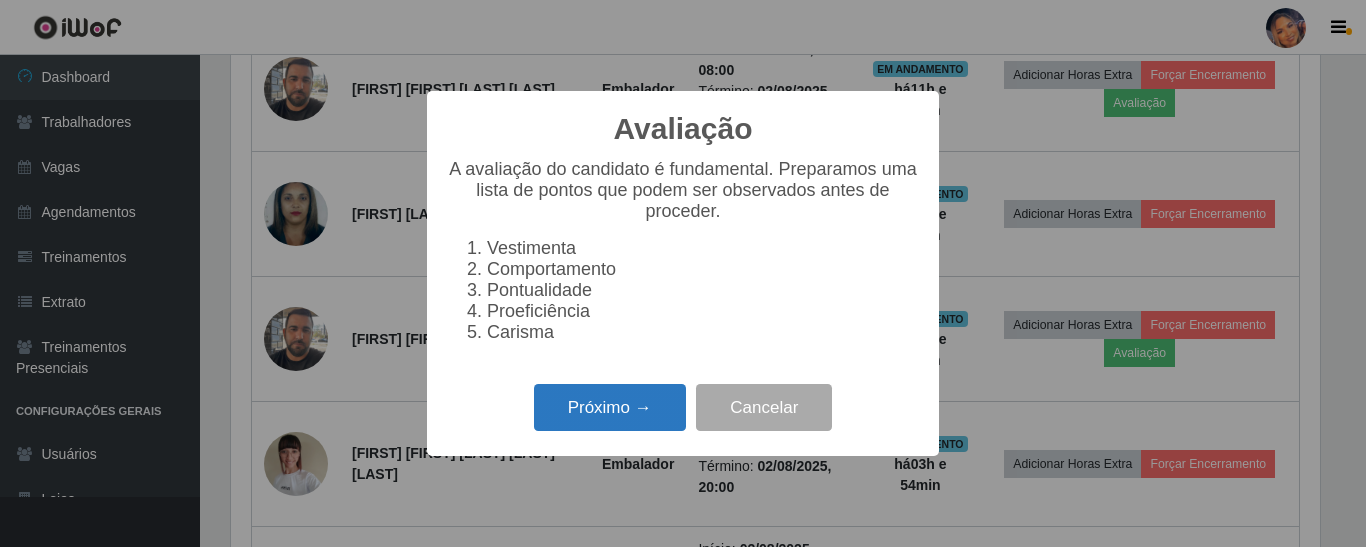 click on "Próximo →" at bounding box center (610, 407) 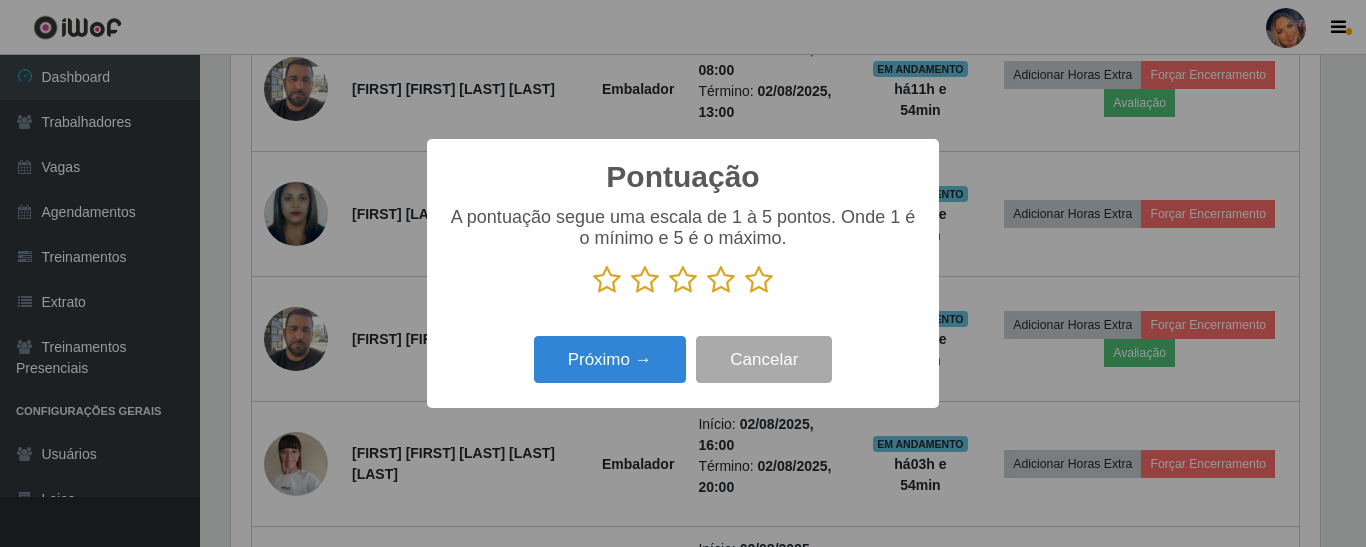 scroll, scrollTop: 999585, scrollLeft: 998911, axis: both 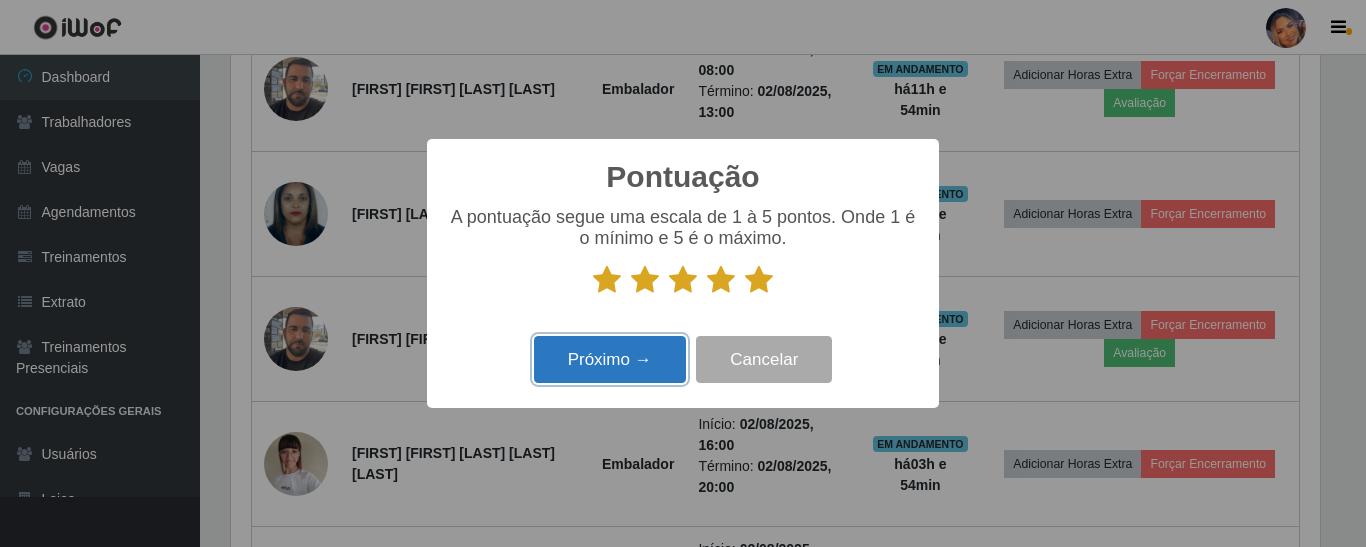click on "Próximo →" at bounding box center (610, 359) 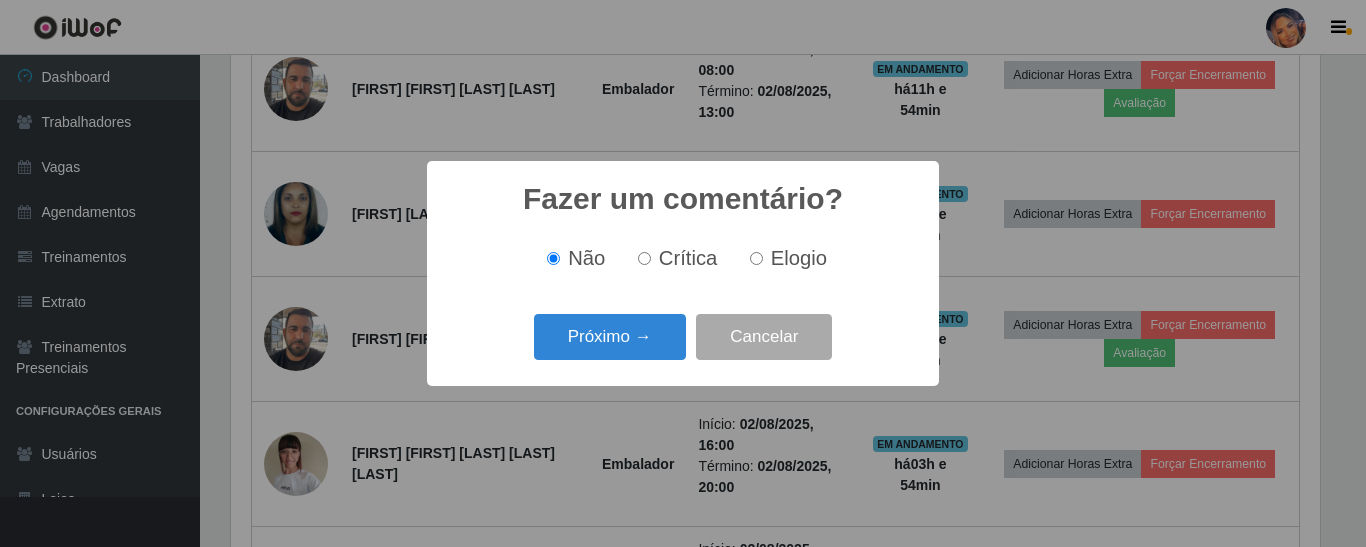 scroll, scrollTop: 999585, scrollLeft: 998911, axis: both 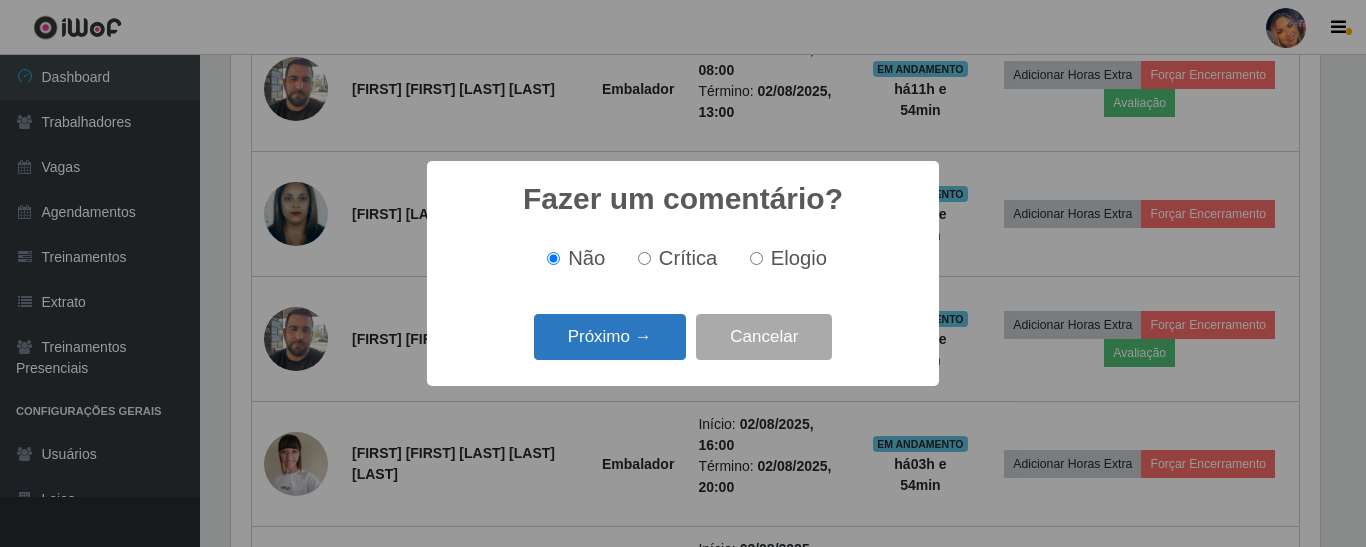 click on "Próximo →" at bounding box center (610, 337) 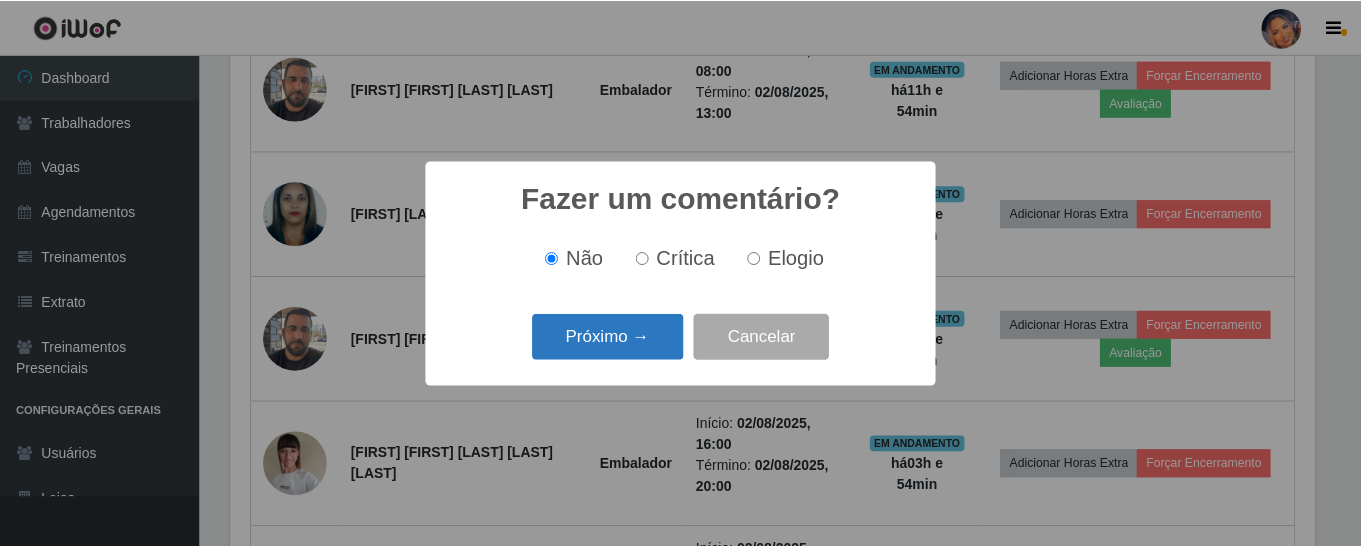 scroll, scrollTop: 999585, scrollLeft: 998911, axis: both 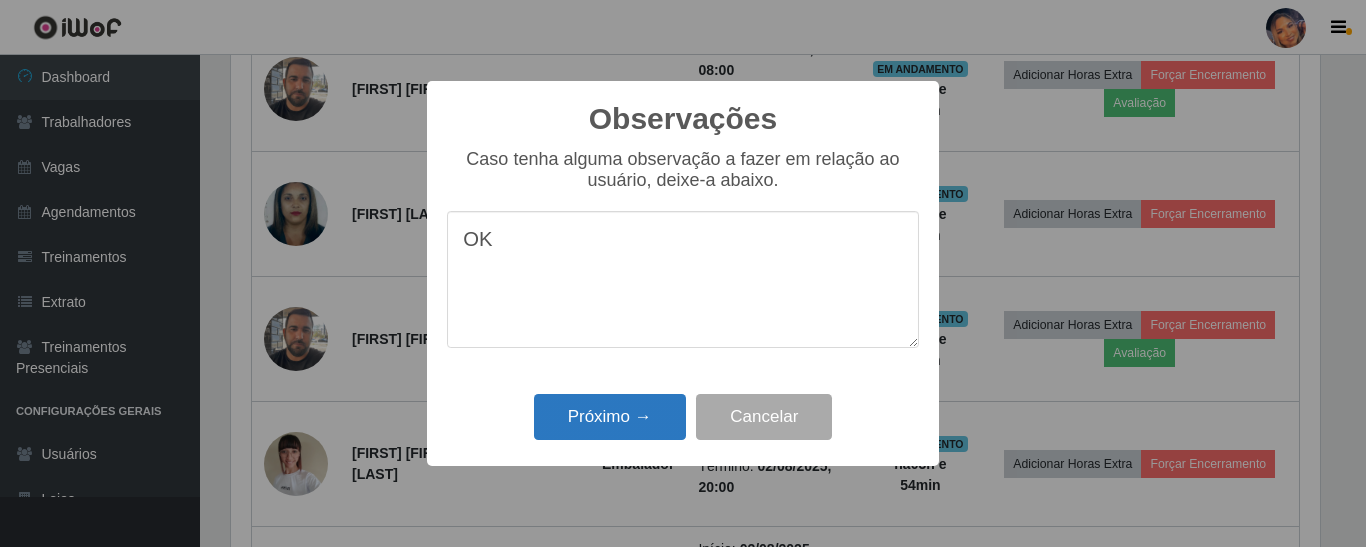 type on "OK" 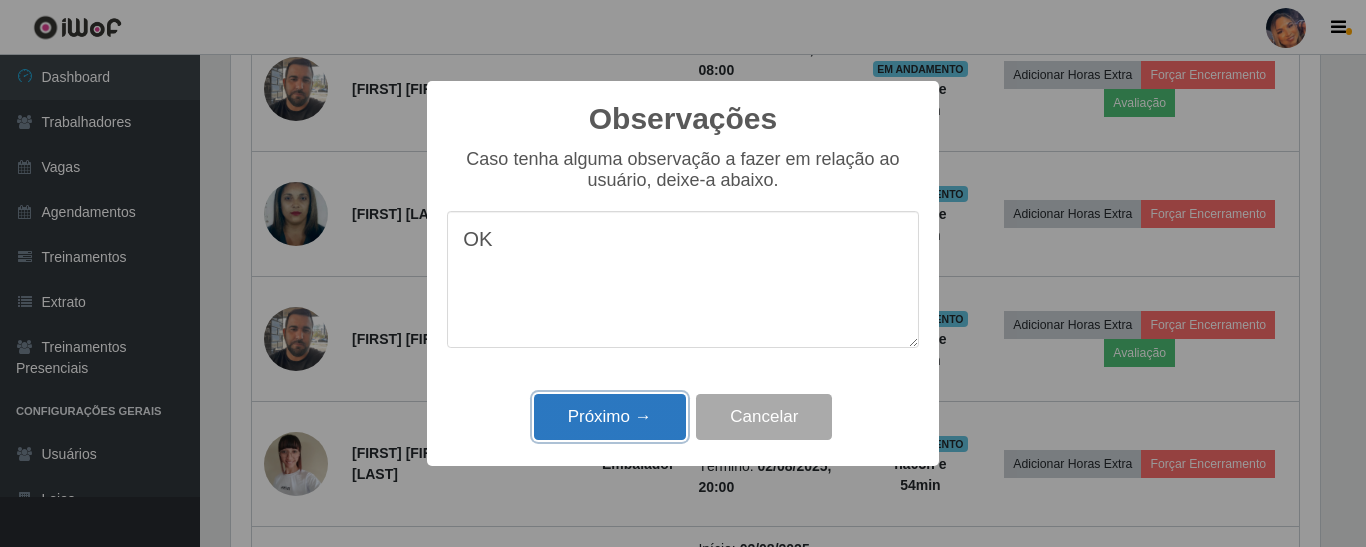 click on "Próximo →" at bounding box center [610, 417] 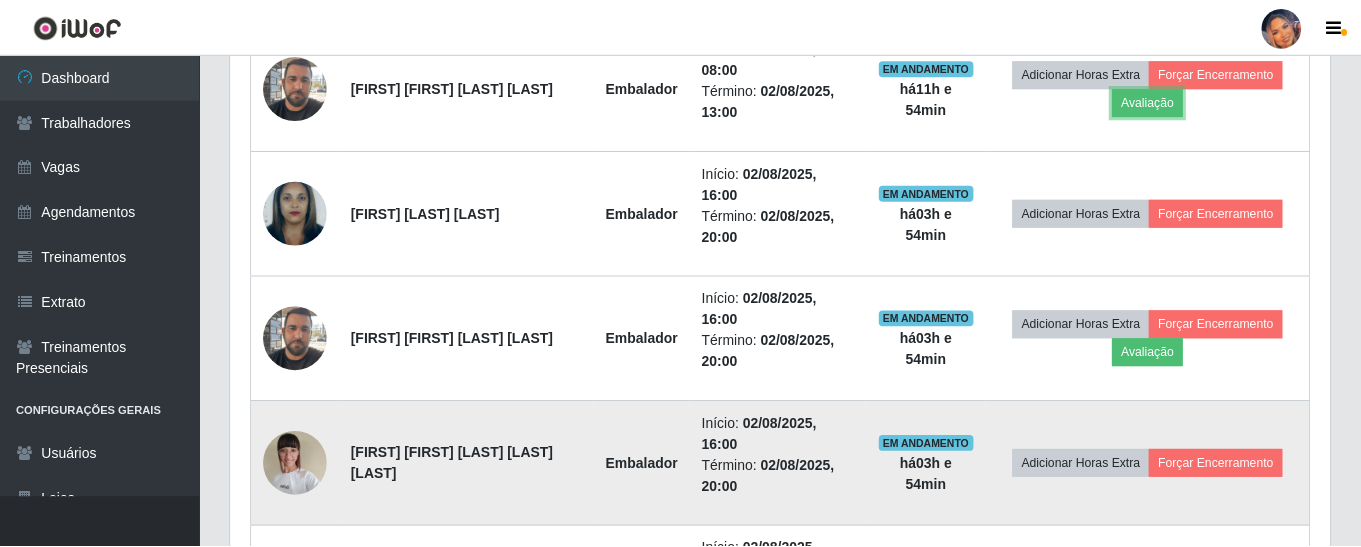 scroll, scrollTop: 999585, scrollLeft: 998901, axis: both 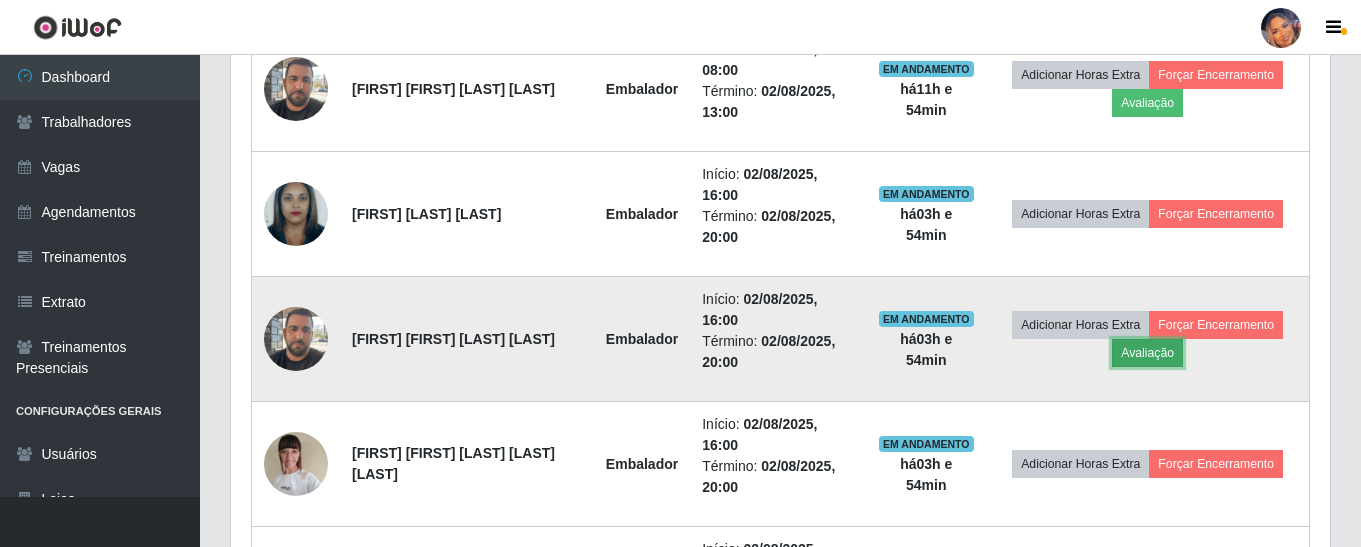 click on "Avaliação" at bounding box center (1147, 353) 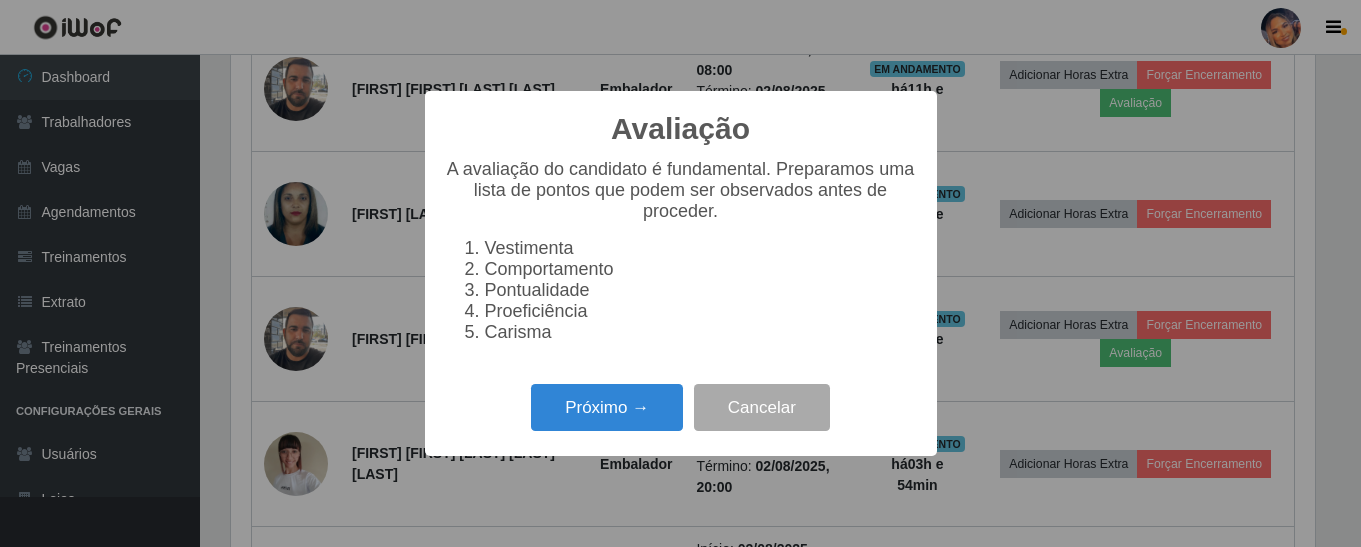 scroll, scrollTop: 999585, scrollLeft: 998911, axis: both 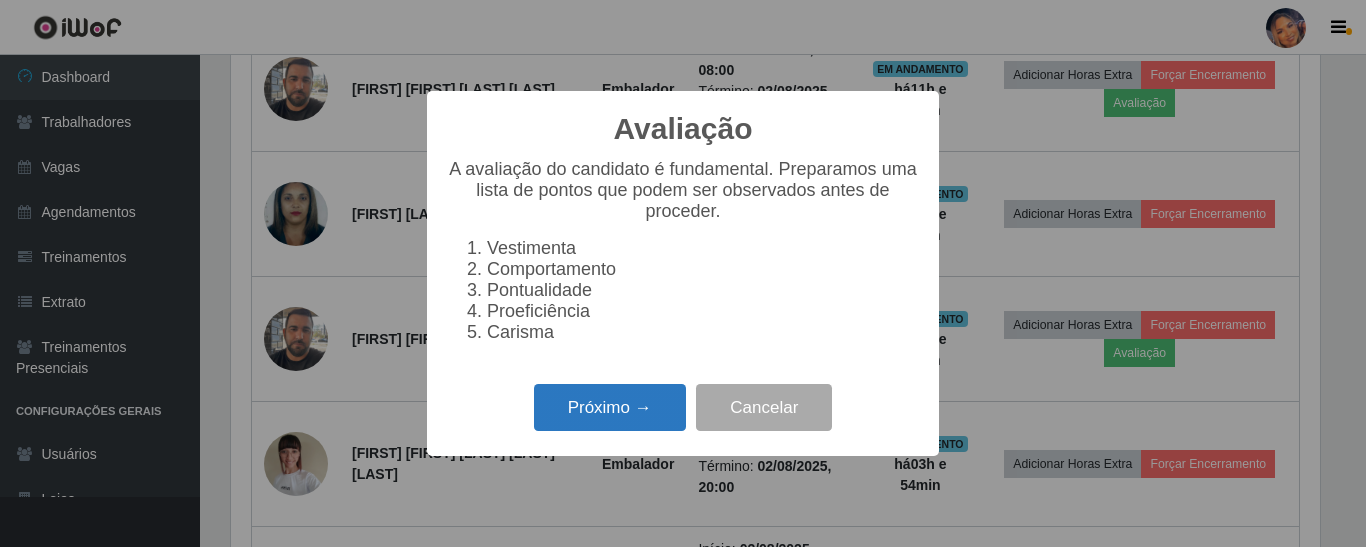 click on "Próximo →" at bounding box center [610, 407] 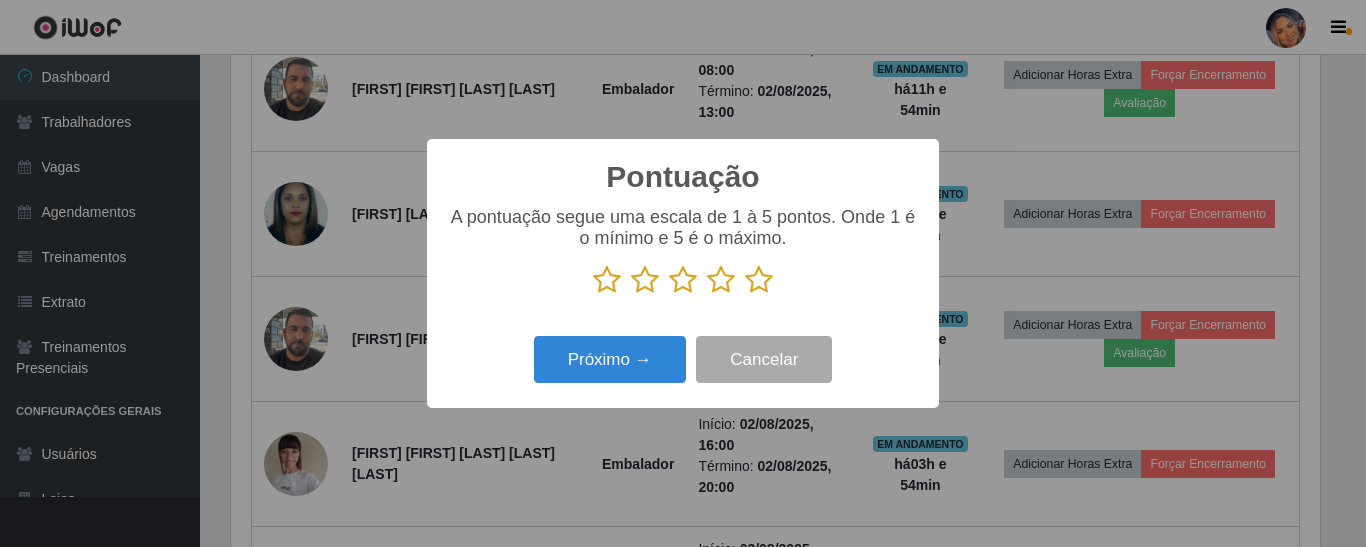 drag, startPoint x: 759, startPoint y: 279, endPoint x: 687, endPoint y: 322, distance: 83.86298 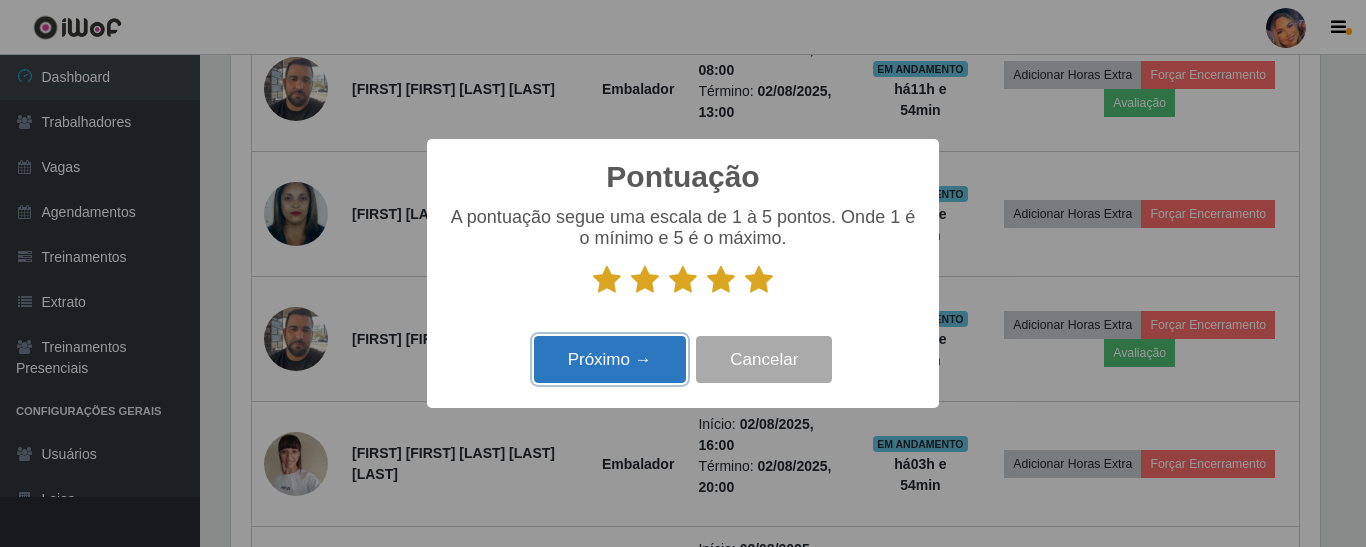 click on "Próximo →" at bounding box center [610, 359] 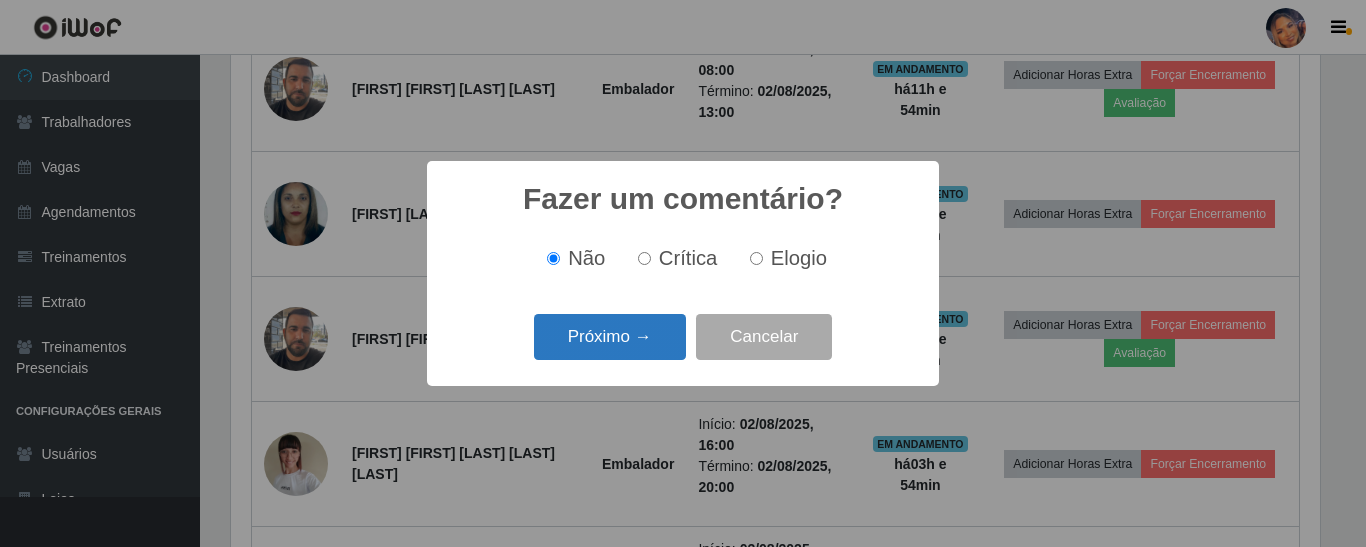 click on "Próximo →" at bounding box center (610, 337) 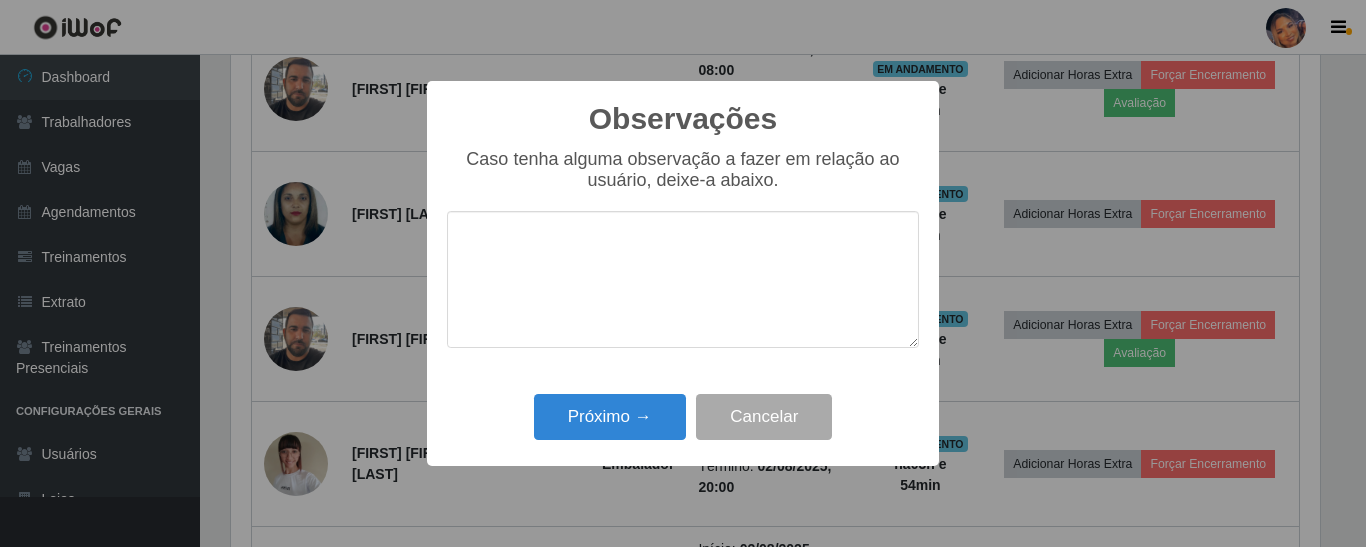 scroll, scrollTop: 999585, scrollLeft: 998911, axis: both 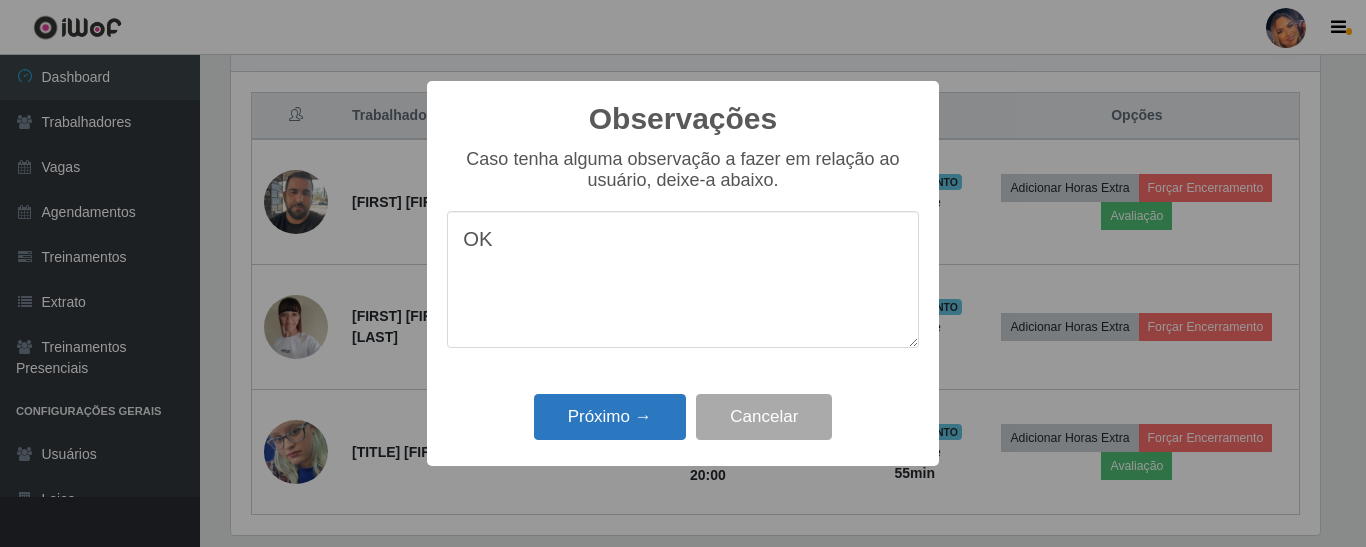type on "OK" 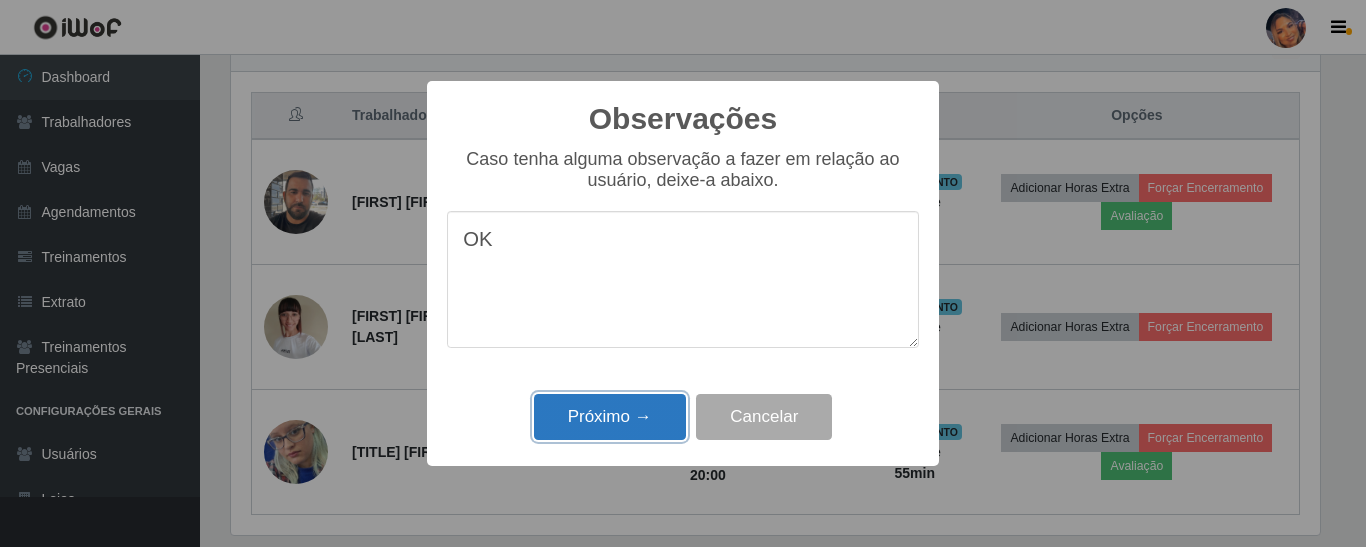 click on "Próximo →" at bounding box center (610, 417) 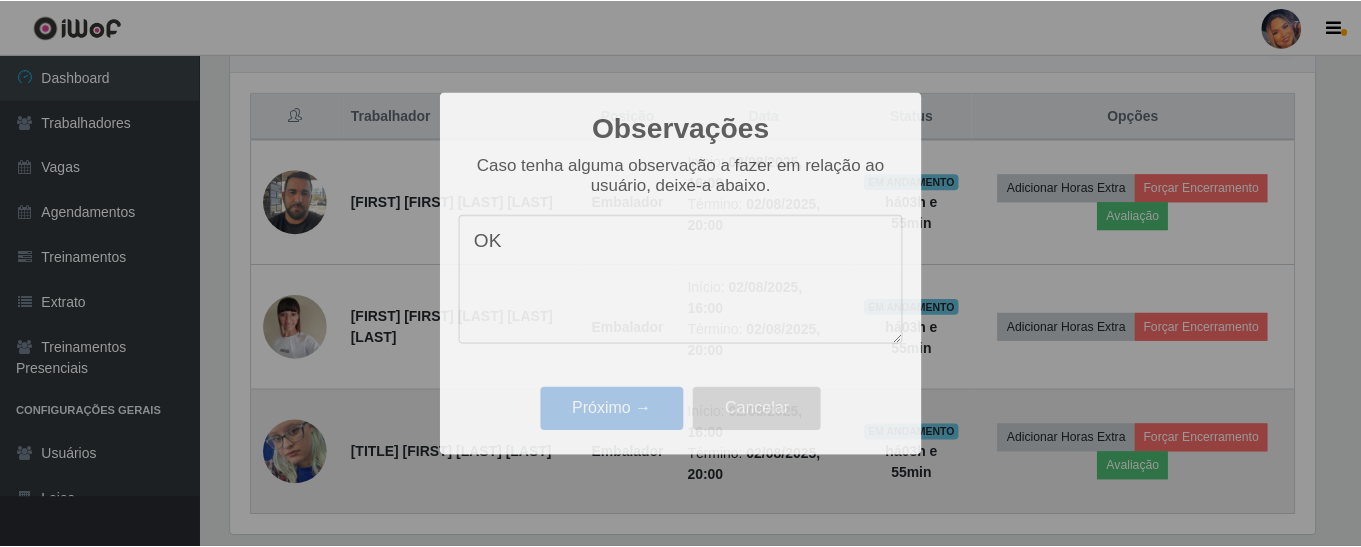 scroll, scrollTop: 999585, scrollLeft: 998901, axis: both 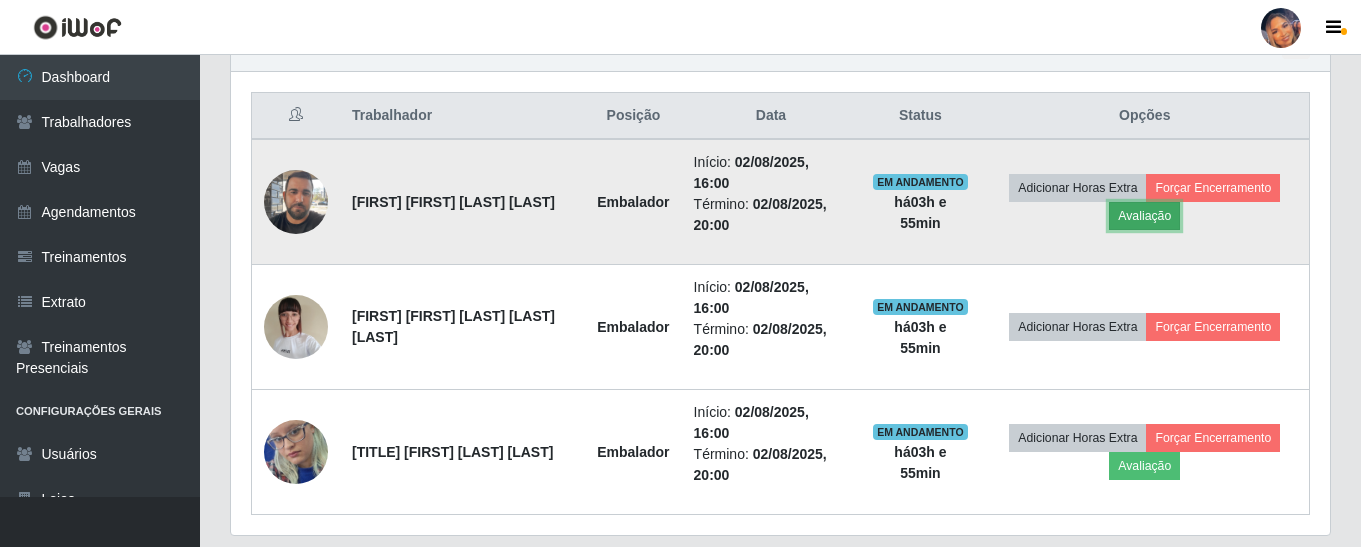 click on "Avaliação" at bounding box center [1144, 216] 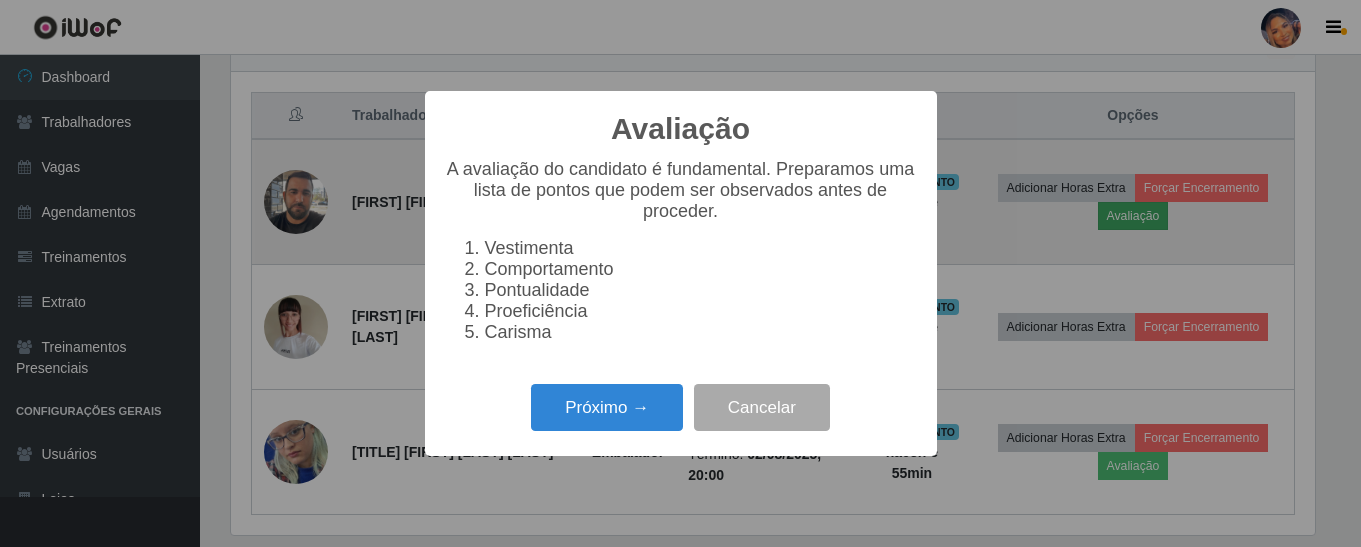 scroll, scrollTop: 999585, scrollLeft: 998911, axis: both 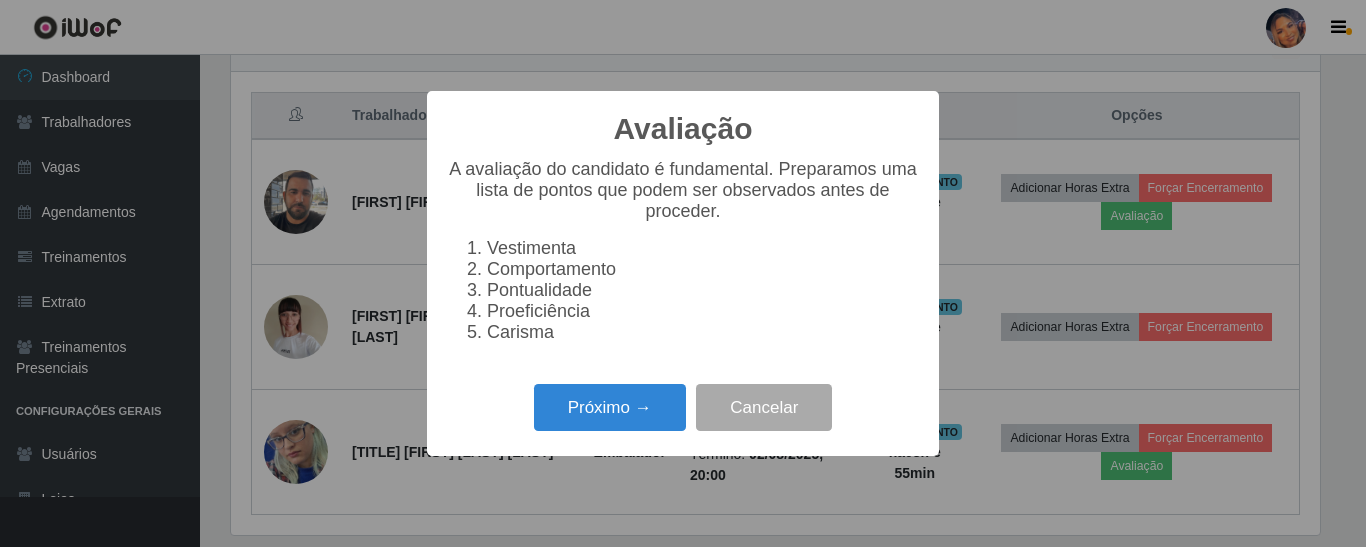 click on "Avaliação × A avaliação do candidato é fundamental.
Preparamos uma lista de pontos que podem ser
observados antes de proceder.
Vestimenta
Comportamento
Pontualidade
Proeficiência
Carisma
Próximo → Cancelar" at bounding box center (683, 273) 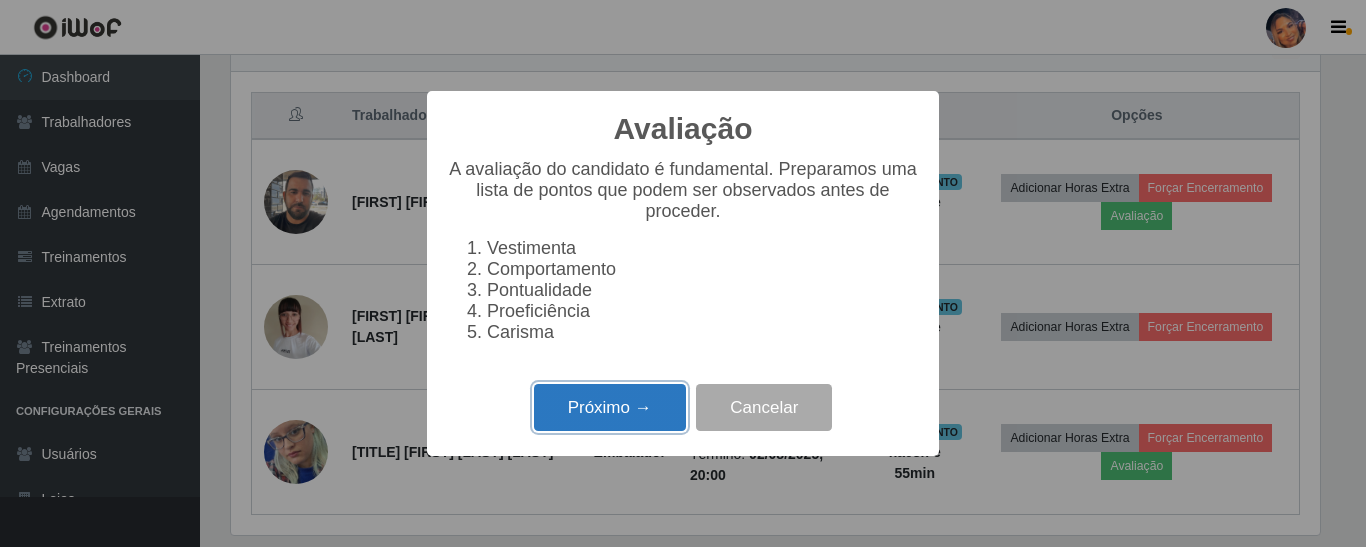 click on "Próximo →" at bounding box center (610, 407) 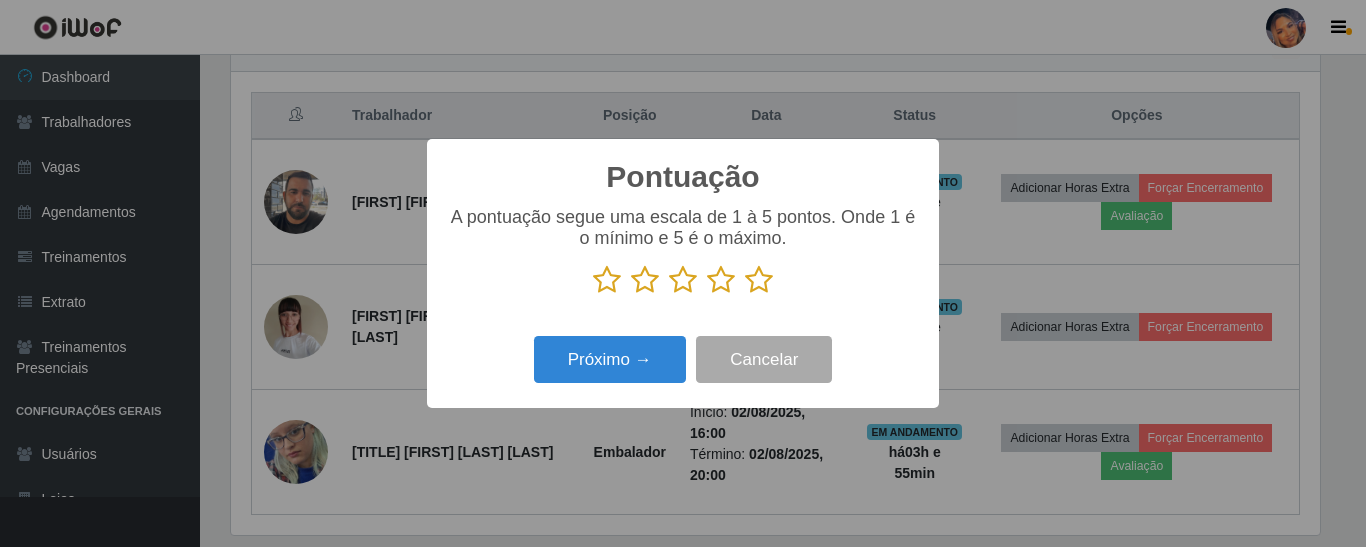 scroll, scrollTop: 999585, scrollLeft: 998911, axis: both 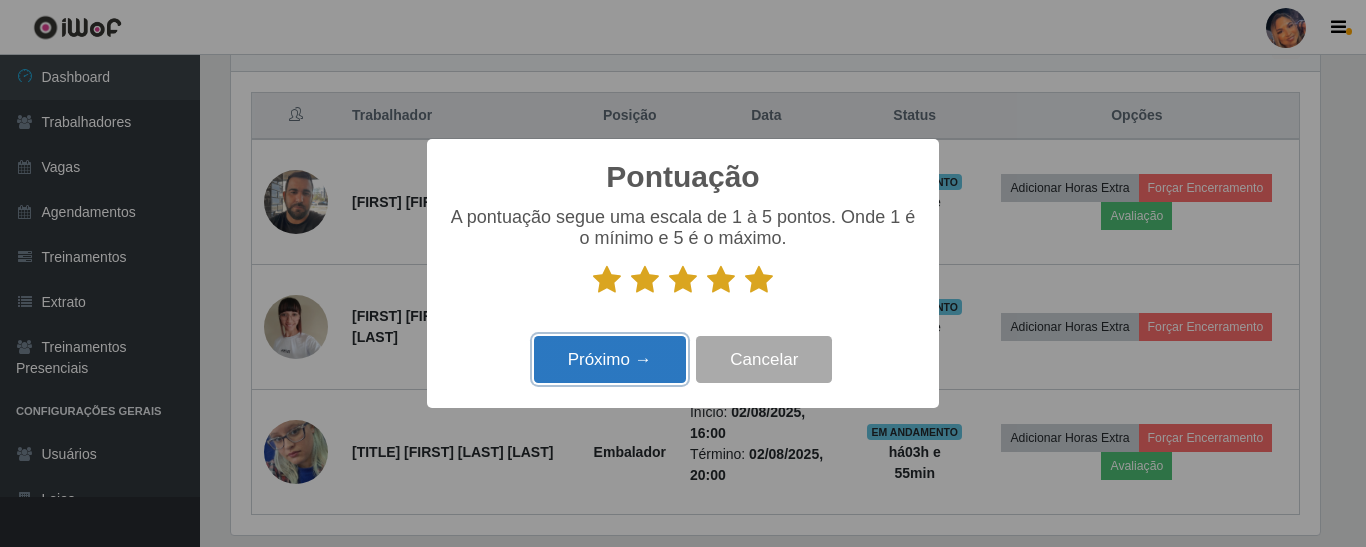 click on "Próximo →" at bounding box center (610, 359) 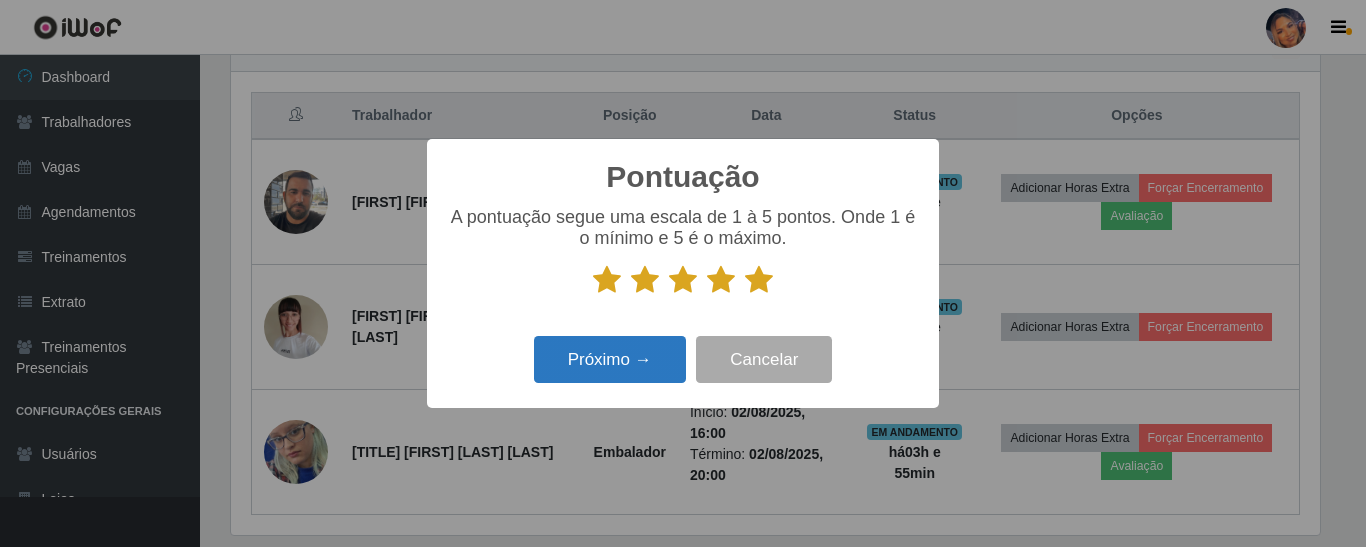 scroll, scrollTop: 999585, scrollLeft: 998911, axis: both 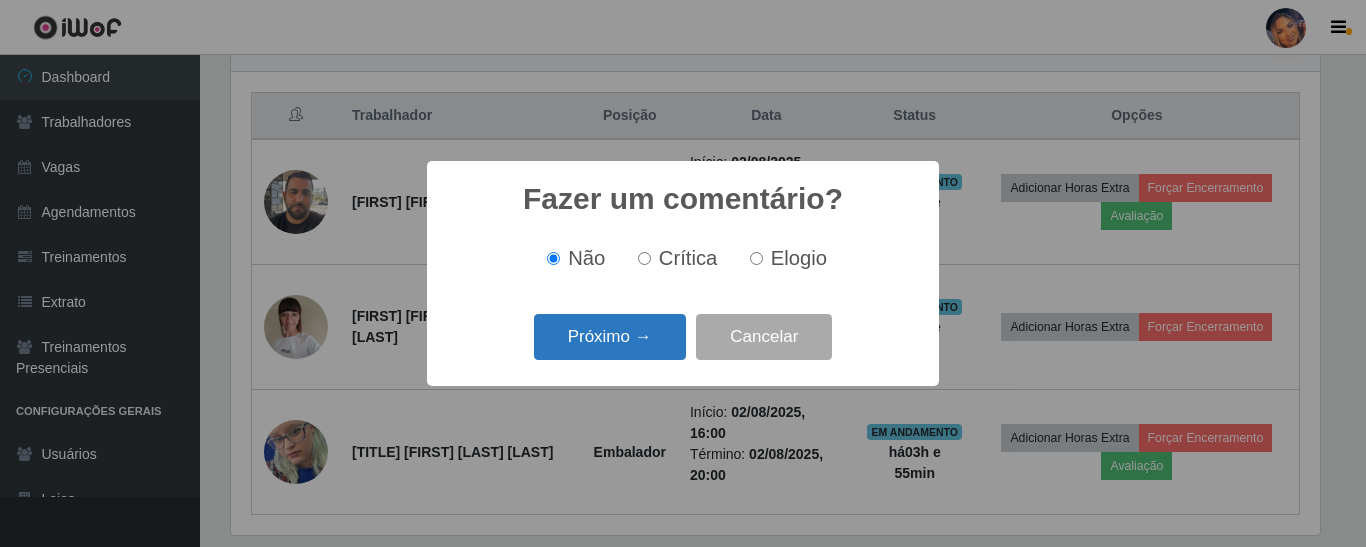 click on "Próximo →" at bounding box center (610, 337) 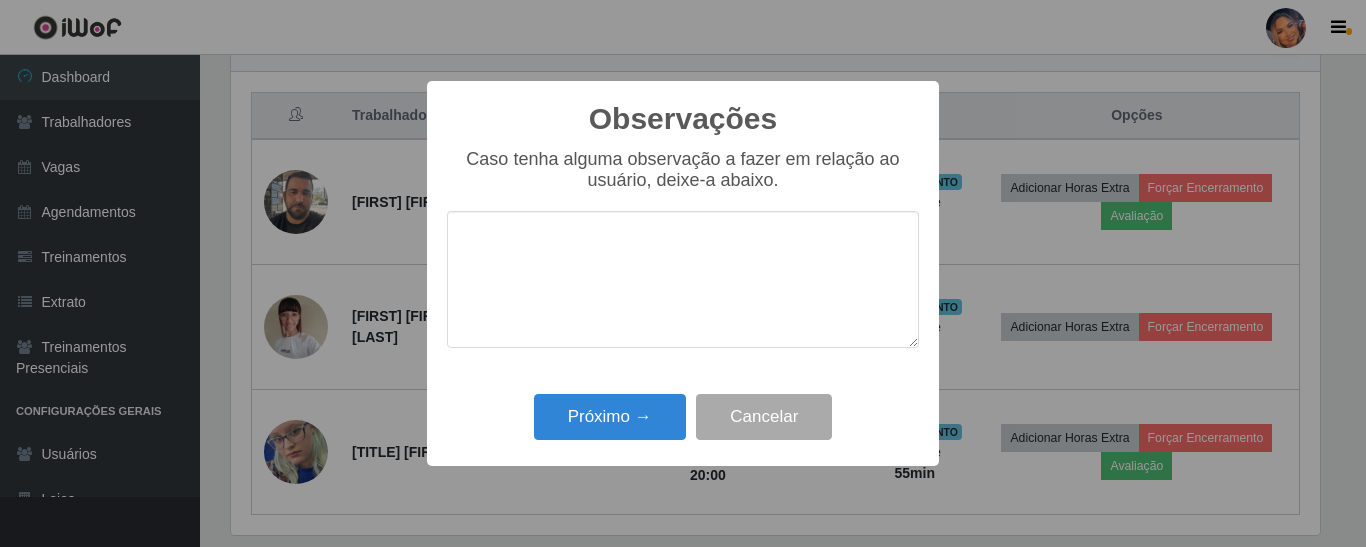 scroll, scrollTop: 999585, scrollLeft: 998911, axis: both 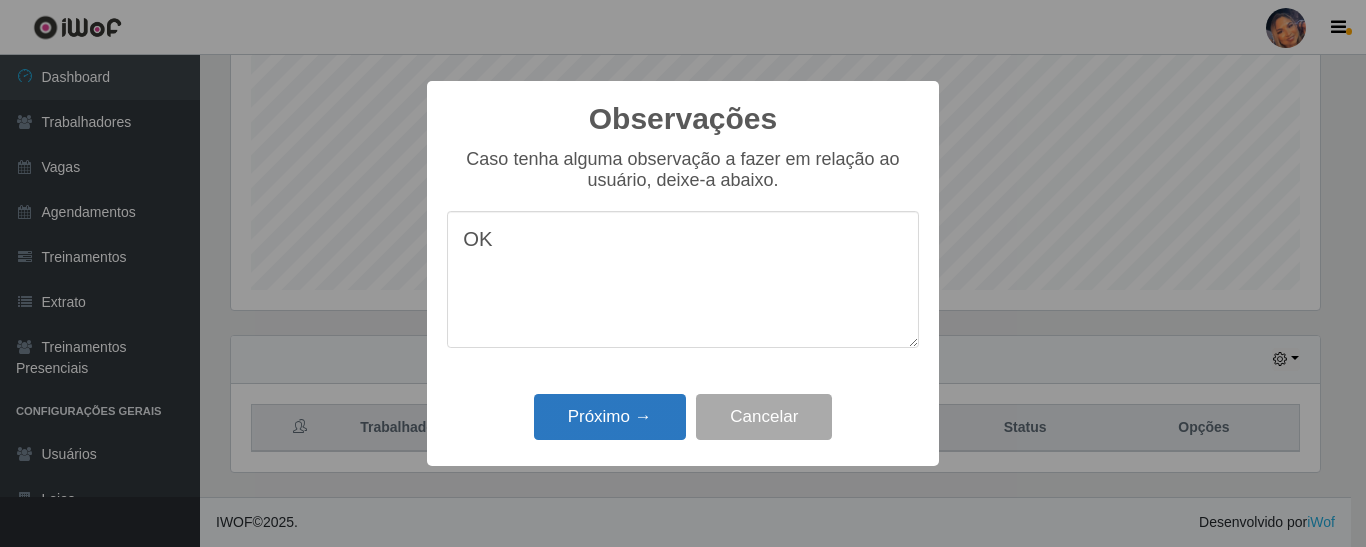 type on "OK" 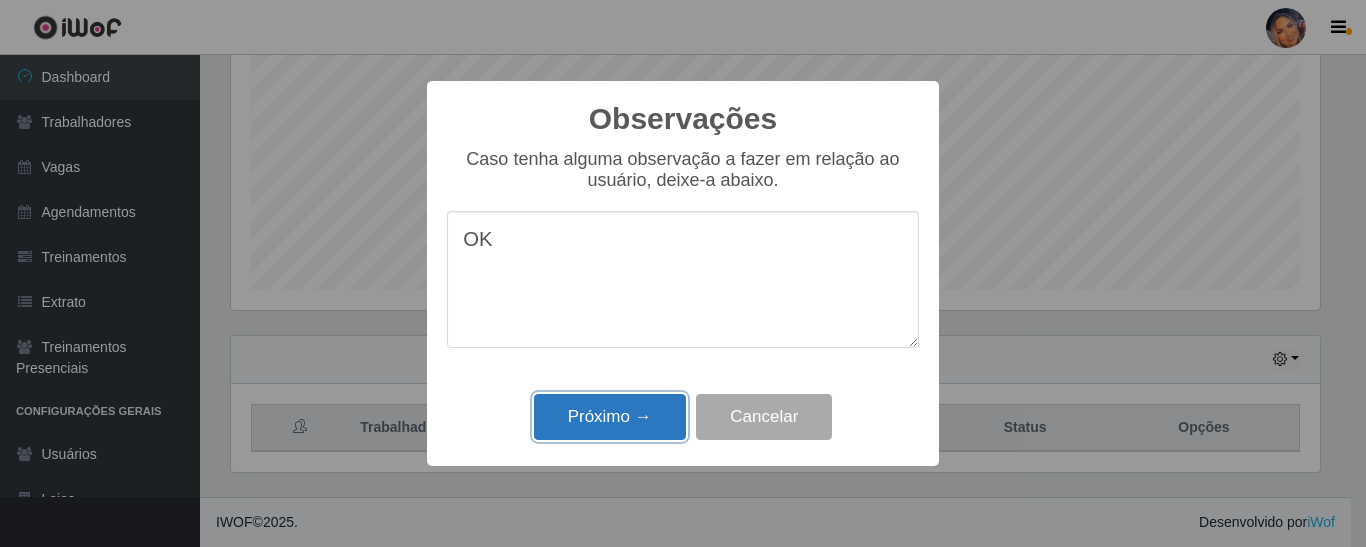 click on "Próximo →" at bounding box center [610, 417] 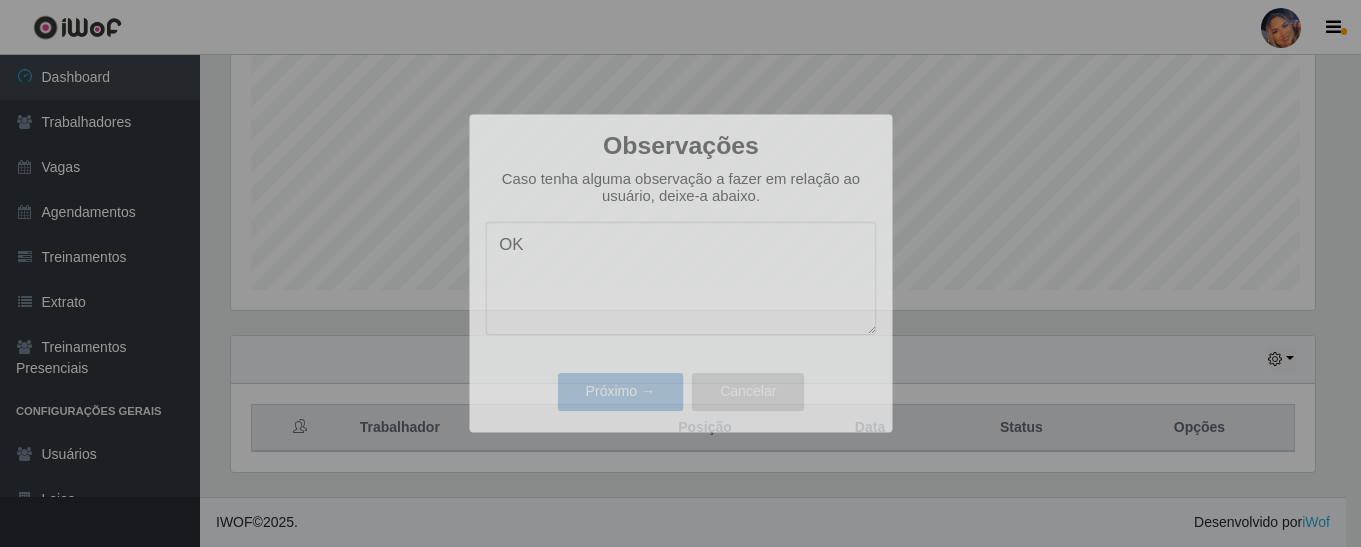scroll, scrollTop: 999585, scrollLeft: 998901, axis: both 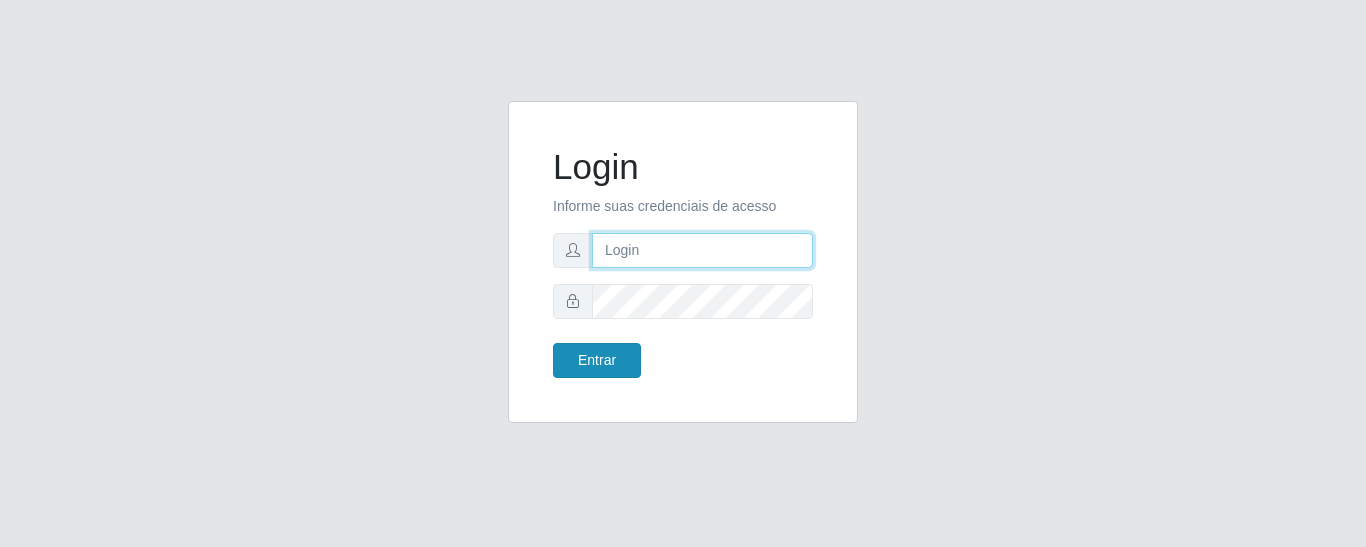 type on "[EMAIL]" 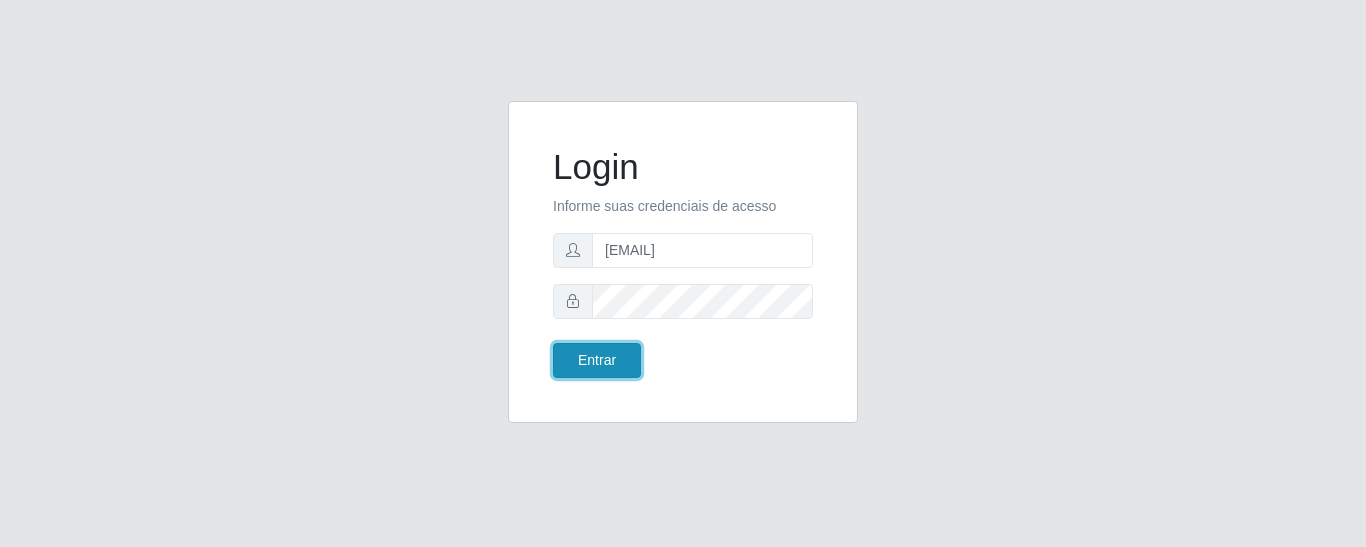 click on "Entrar" at bounding box center (597, 360) 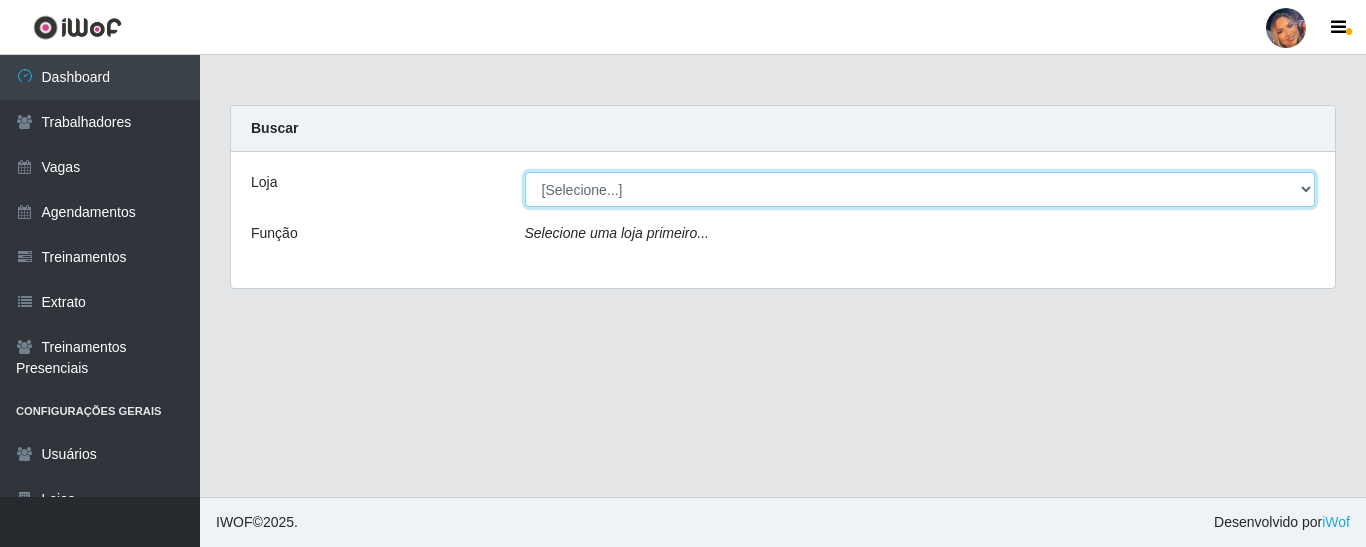 click on "[Selecione...] Supermercado Preço Bom" at bounding box center (920, 189) 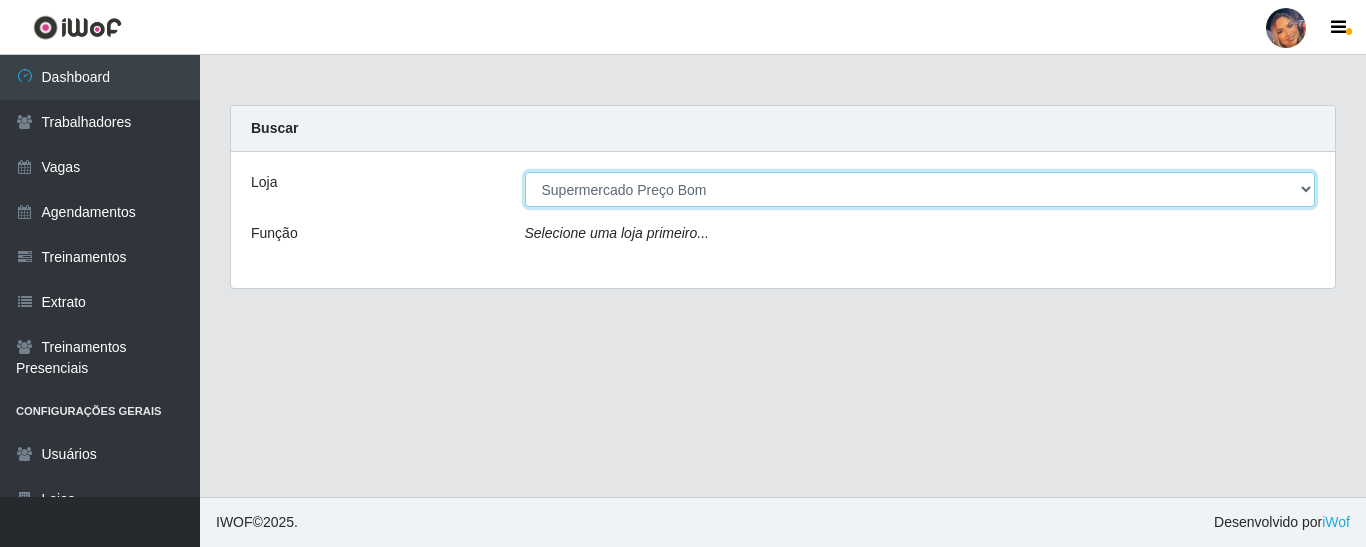 click on "[Selecione...] Supermercado Preço Bom" at bounding box center [920, 189] 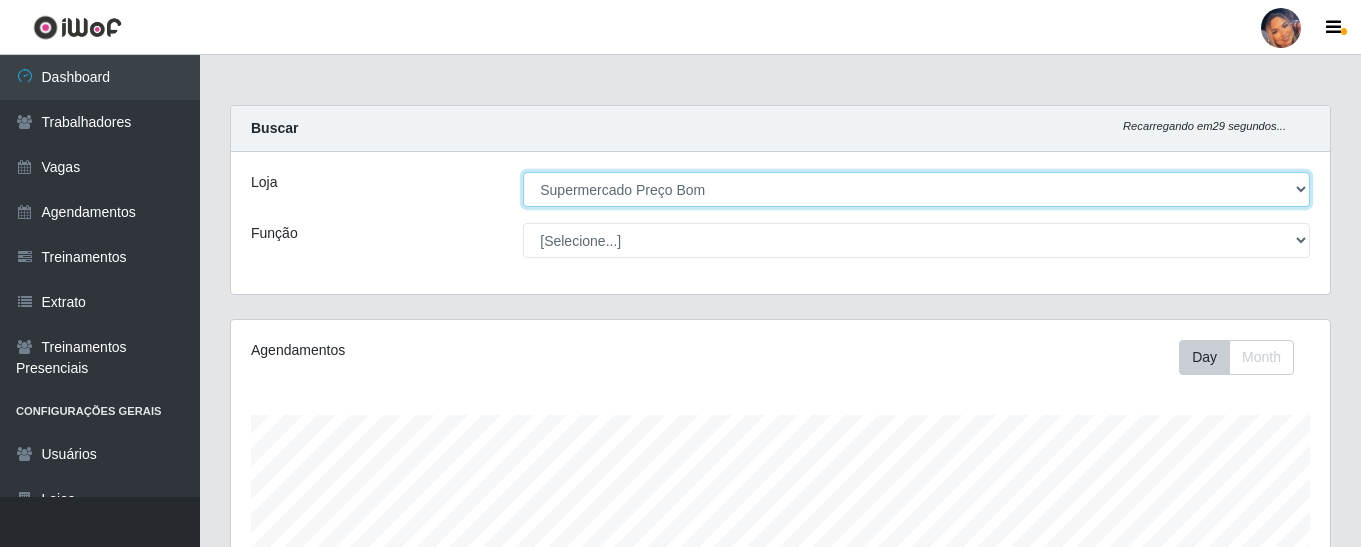 scroll, scrollTop: 999585, scrollLeft: 998901, axis: both 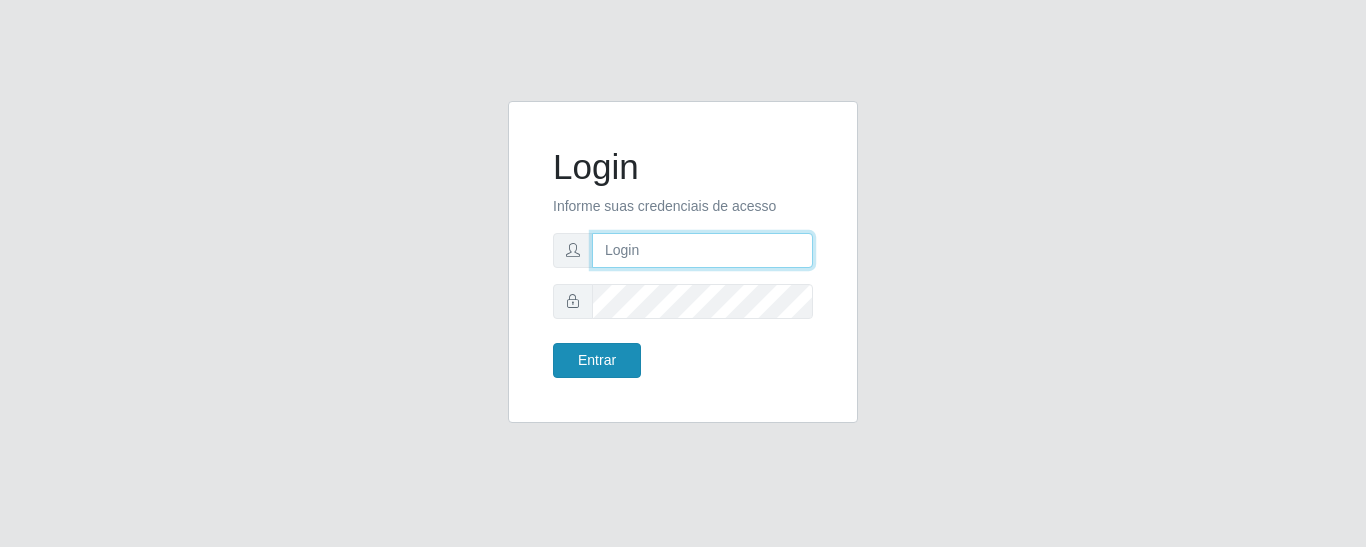 type on "[EMAIL]" 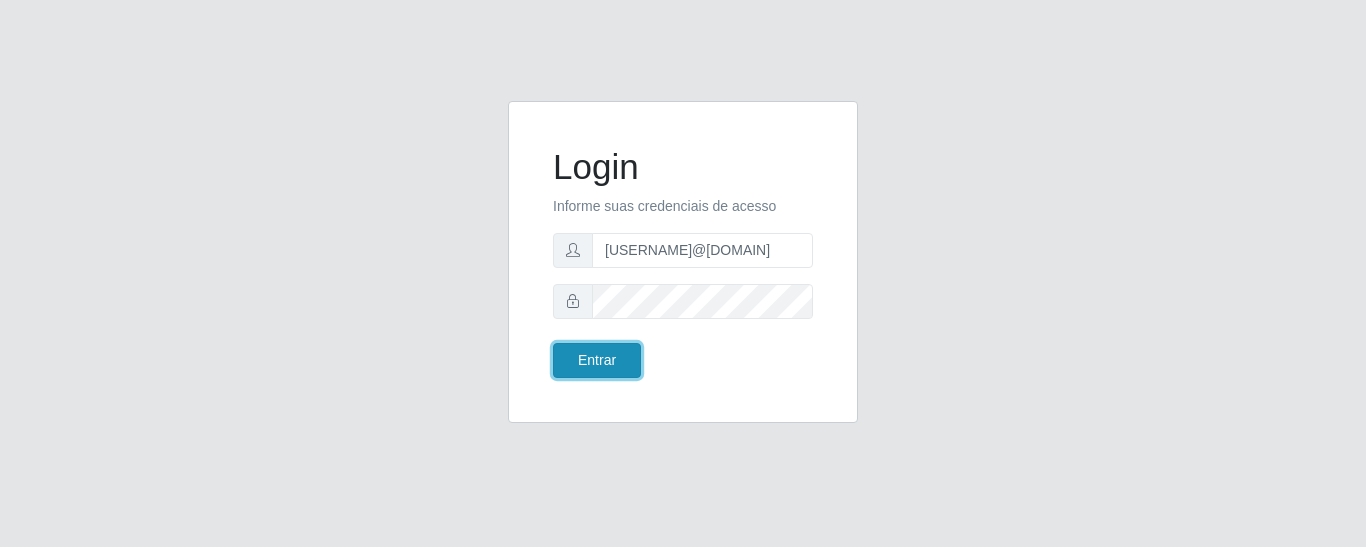click on "Entrar" at bounding box center [597, 360] 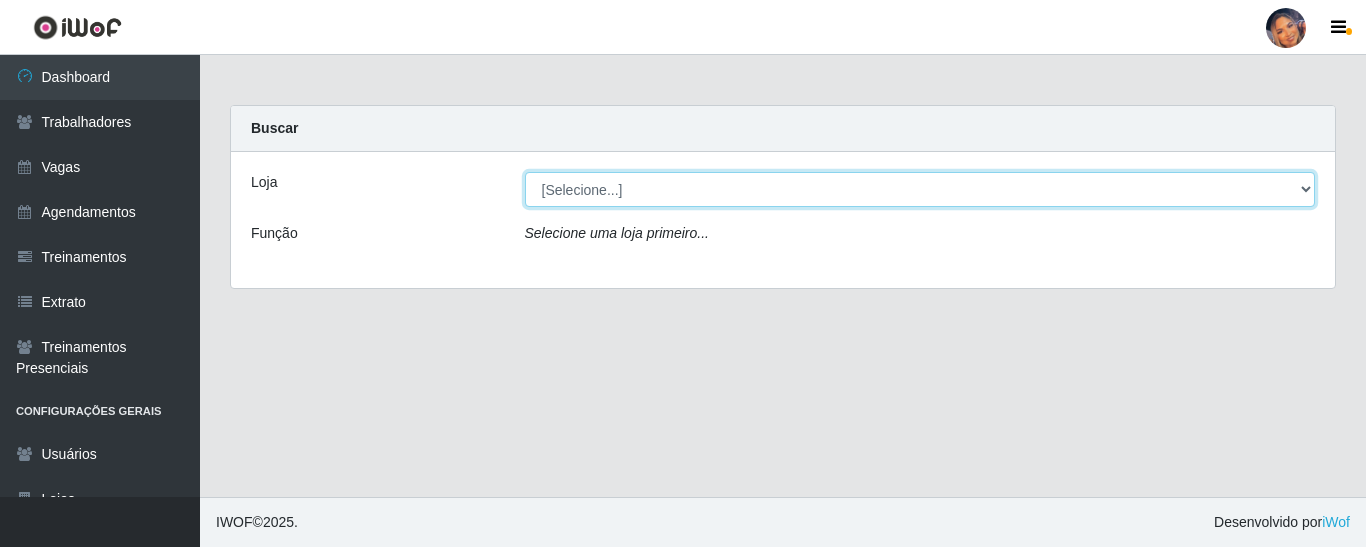 click on "[Selecione...] Supermercado Preço Bom" at bounding box center (920, 189) 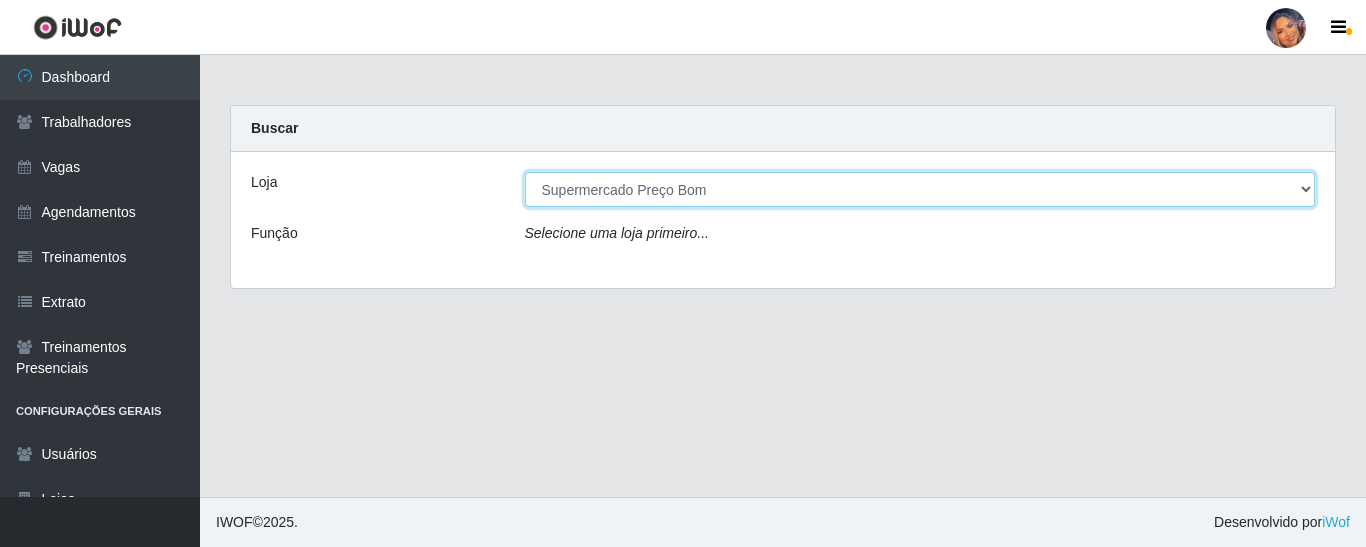 click on "[Selecione...] Supermercado Preço Bom" at bounding box center [920, 189] 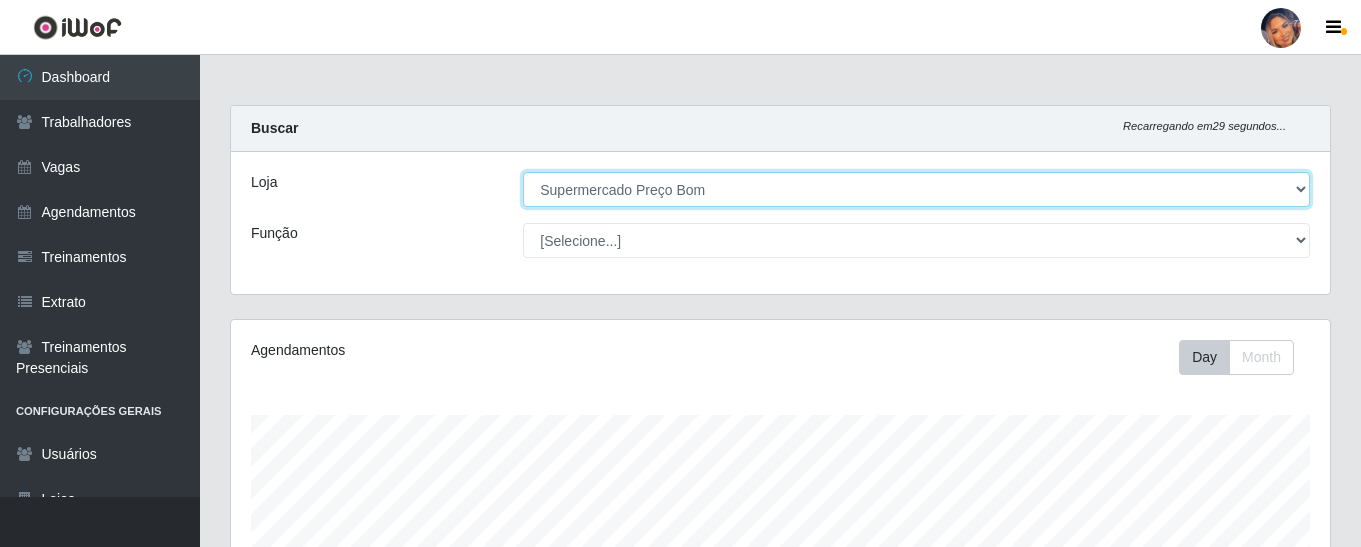 scroll, scrollTop: 999585, scrollLeft: 998901, axis: both 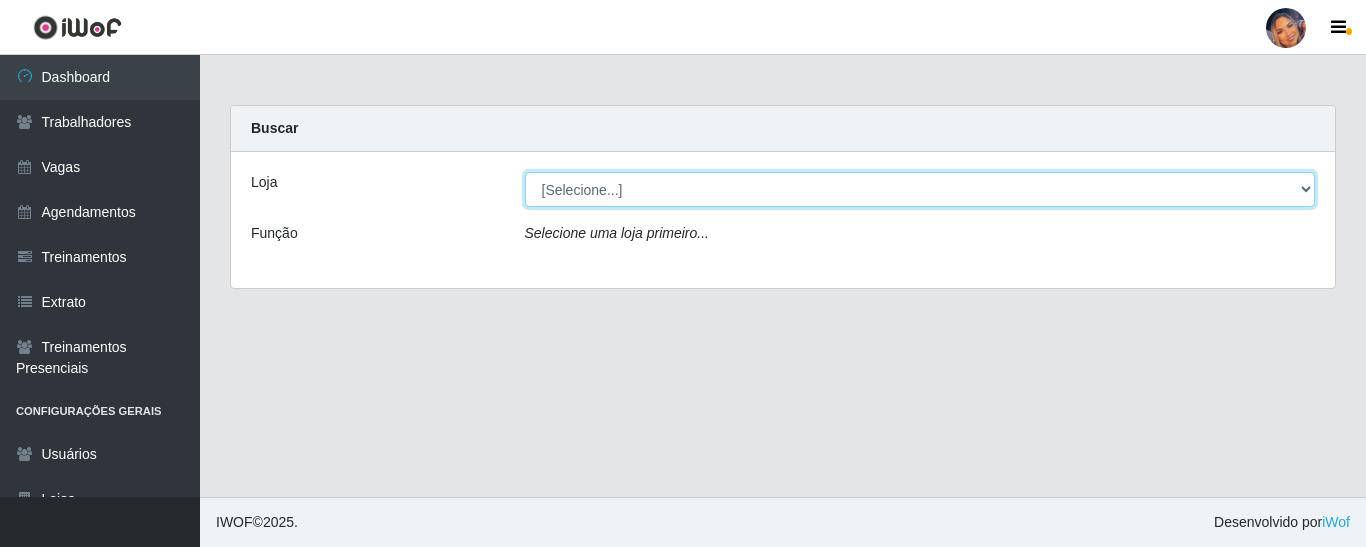 click on "[Selecione...] Supermercado Preço Bom" at bounding box center [920, 189] 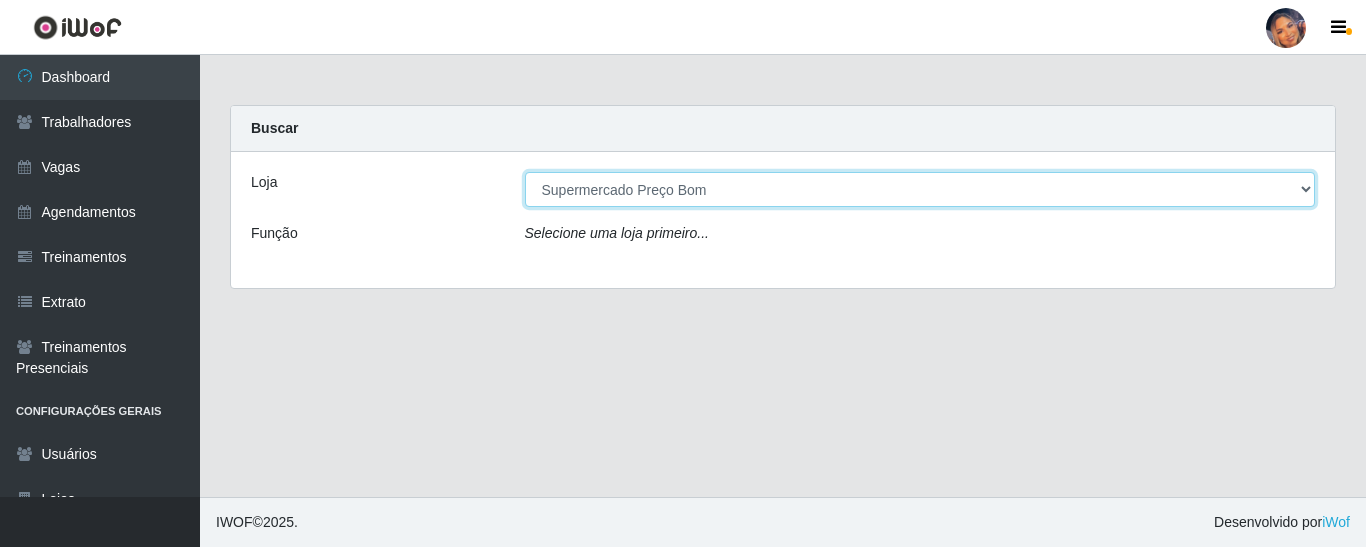 click on "[Selecione...] Supermercado Preço Bom" at bounding box center (920, 189) 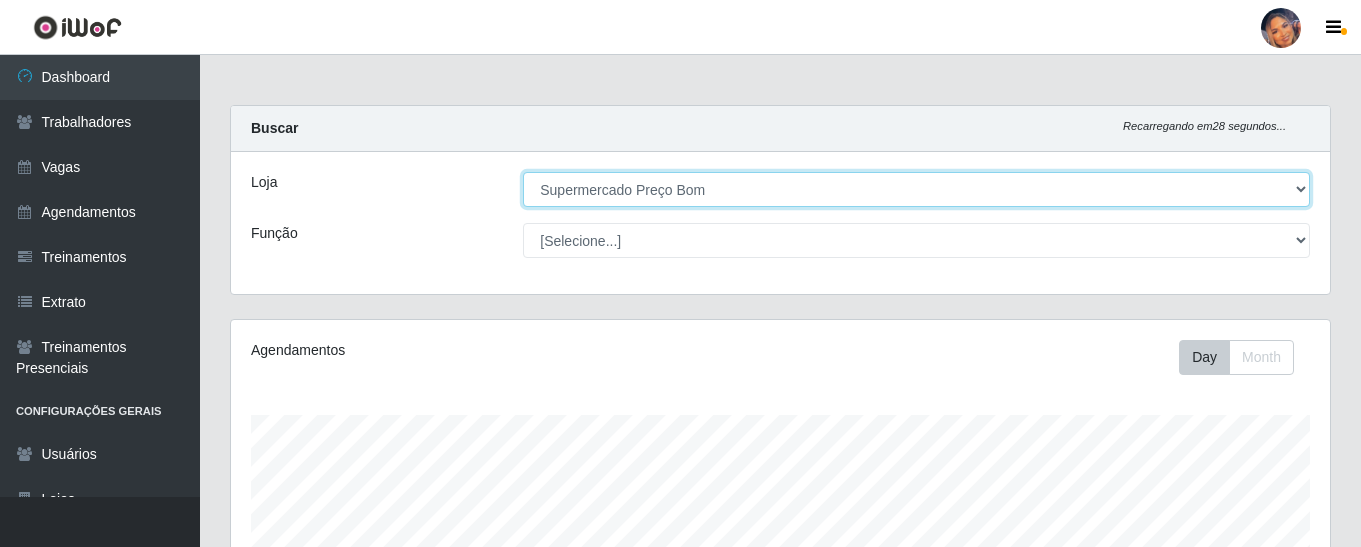 scroll, scrollTop: 234, scrollLeft: 0, axis: vertical 